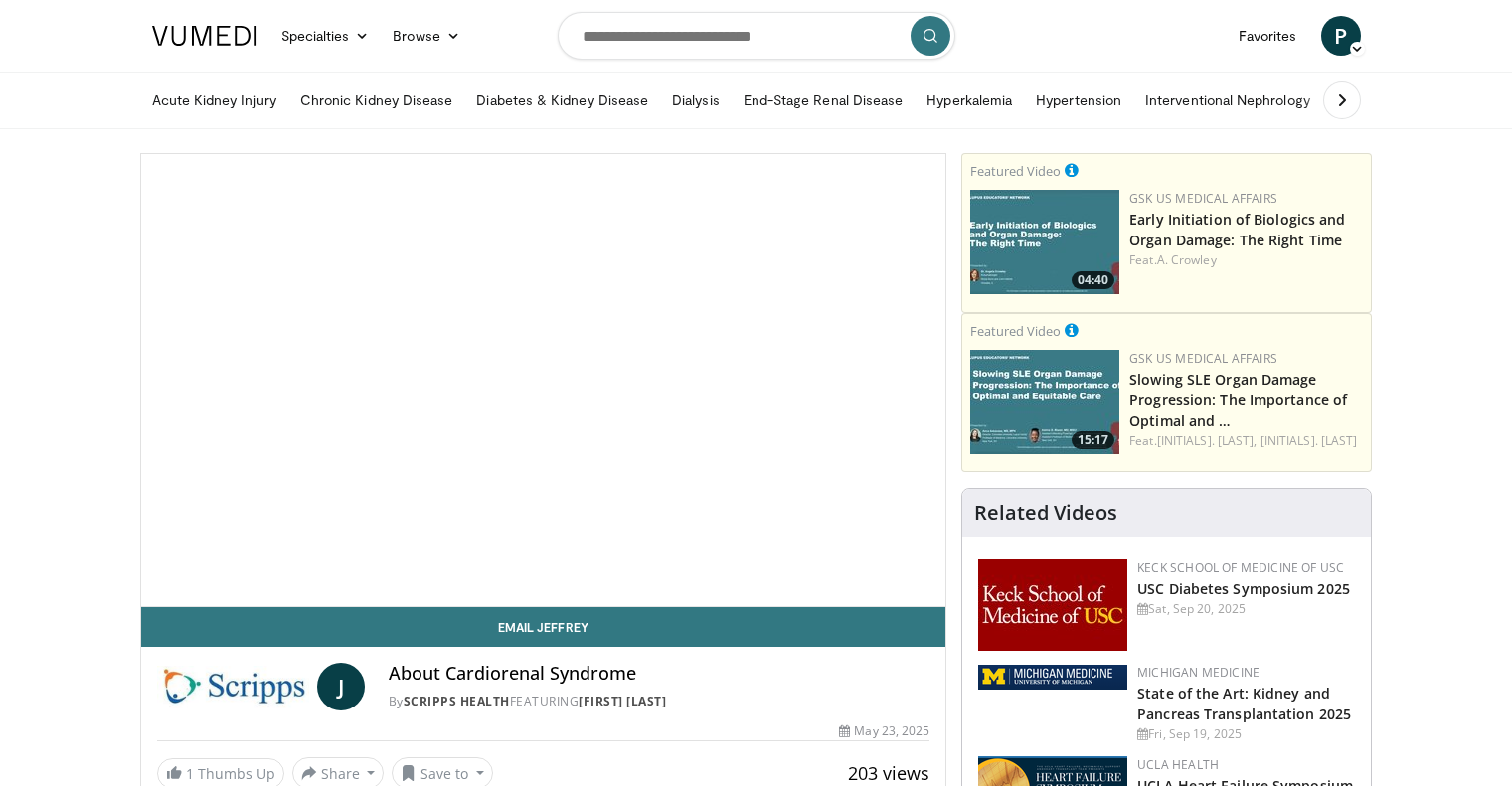 scroll, scrollTop: 0, scrollLeft: 0, axis: both 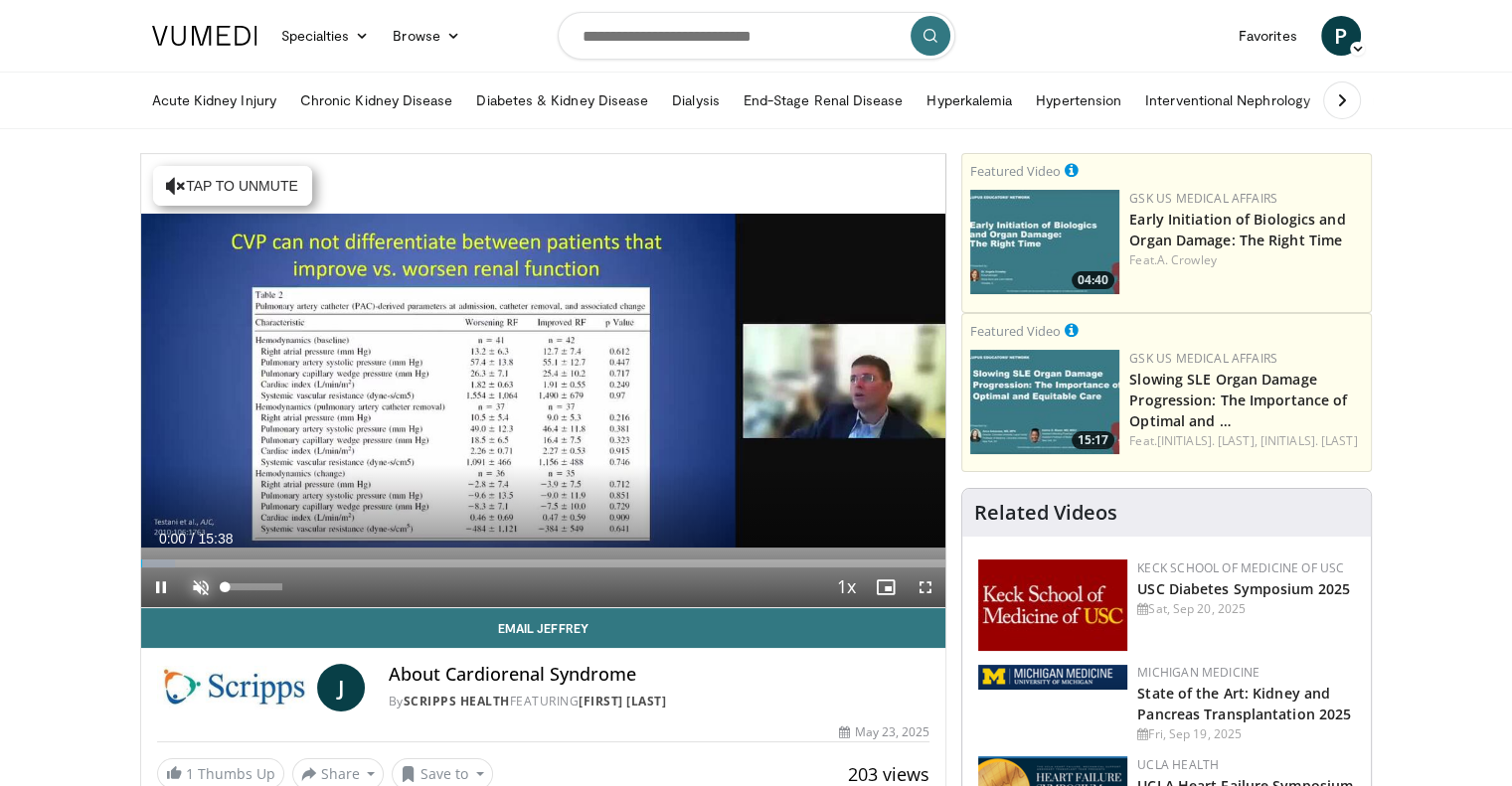 click at bounding box center (201, 587) 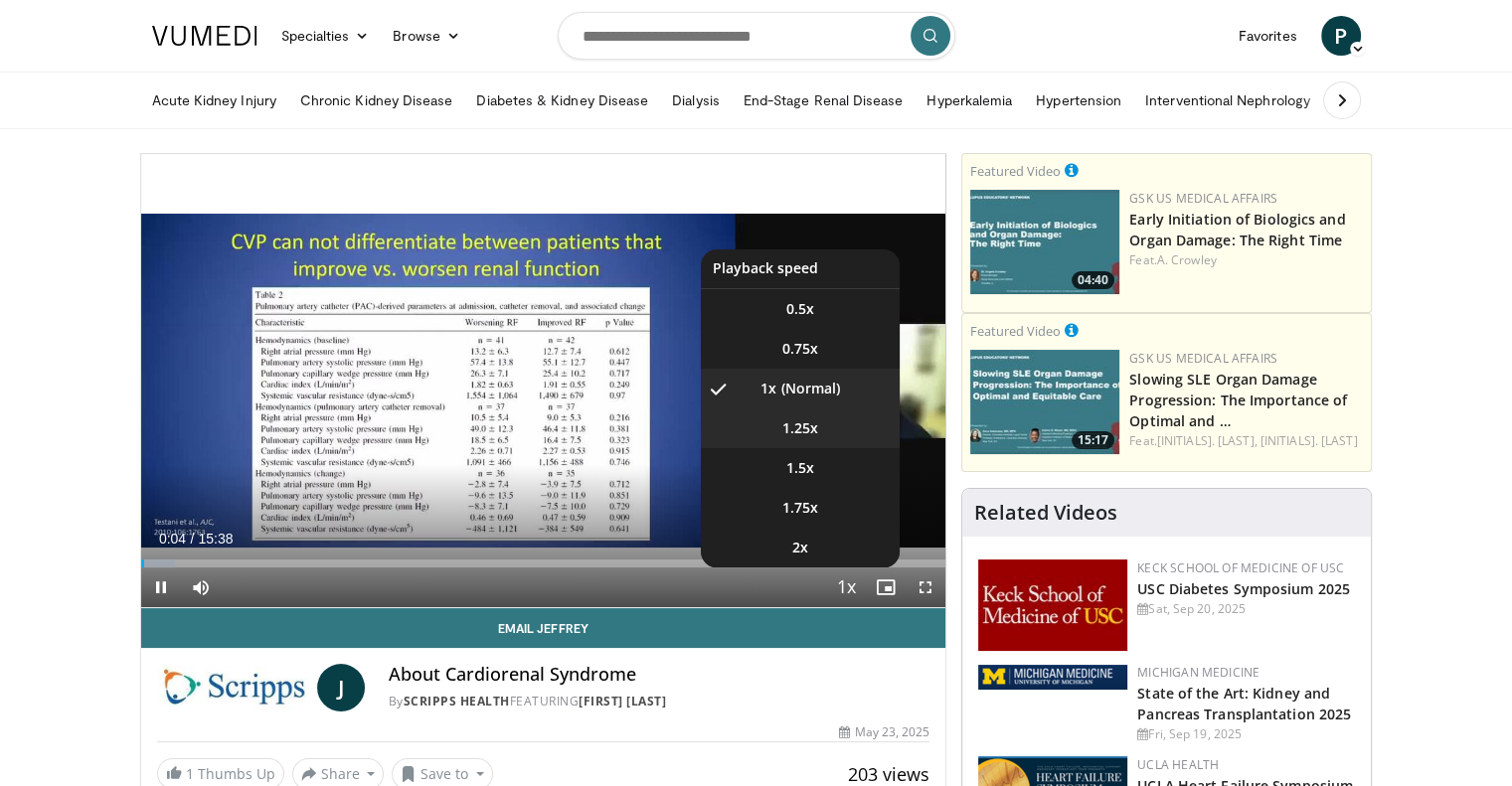 click on "1.25x" at bounding box center (800, 428) 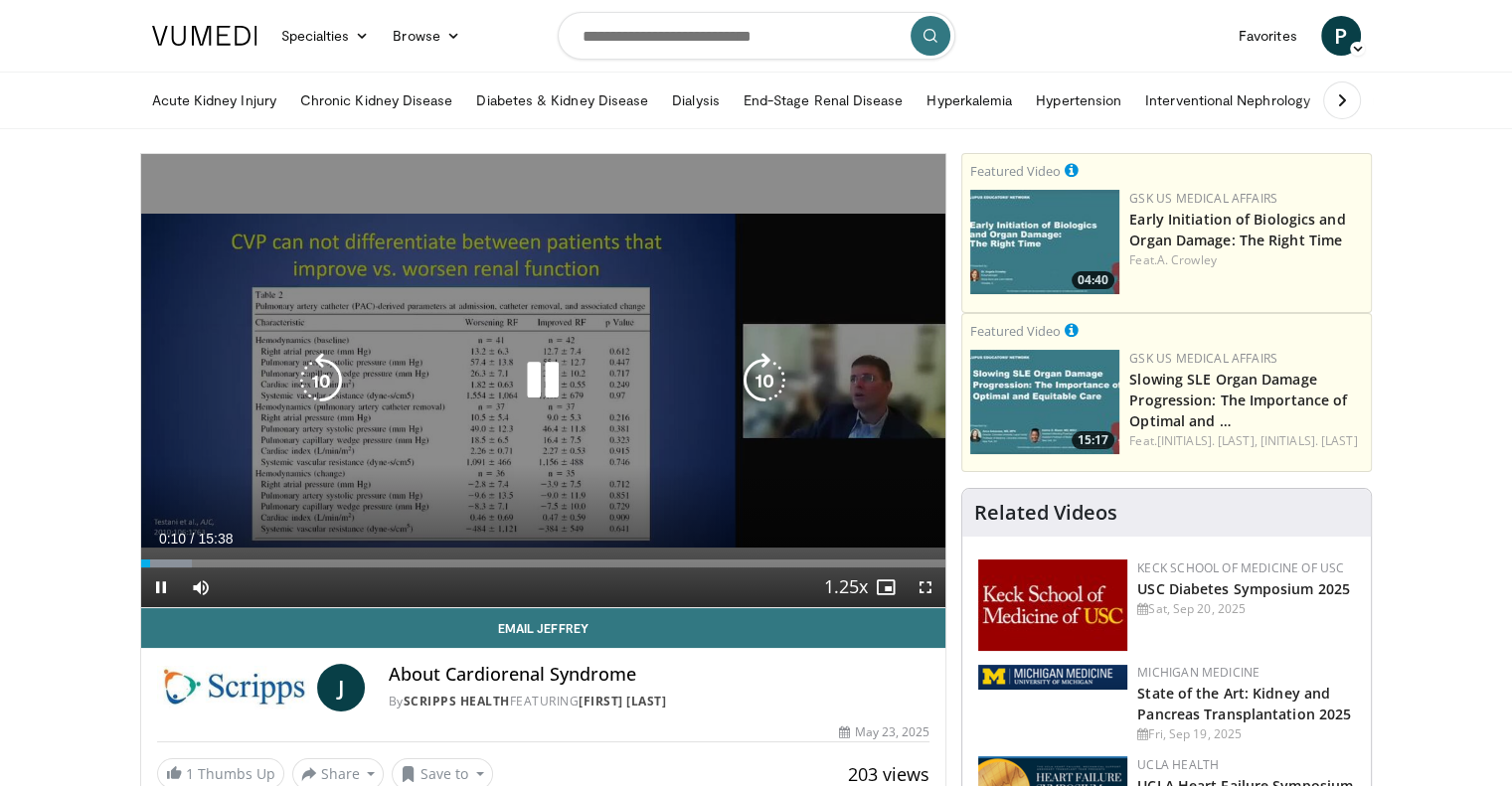 click at bounding box center (321, 381) 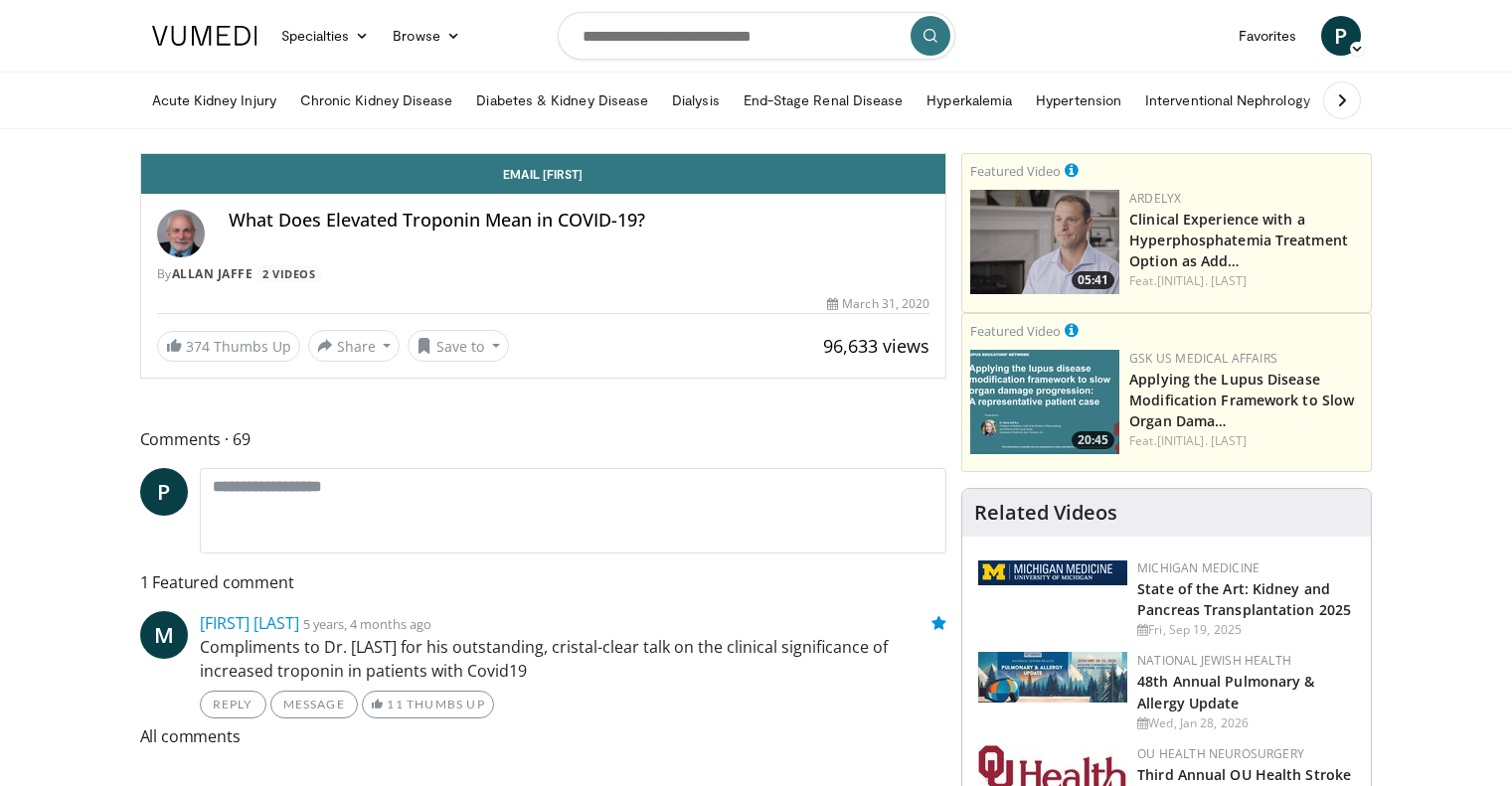 scroll, scrollTop: 0, scrollLeft: 0, axis: both 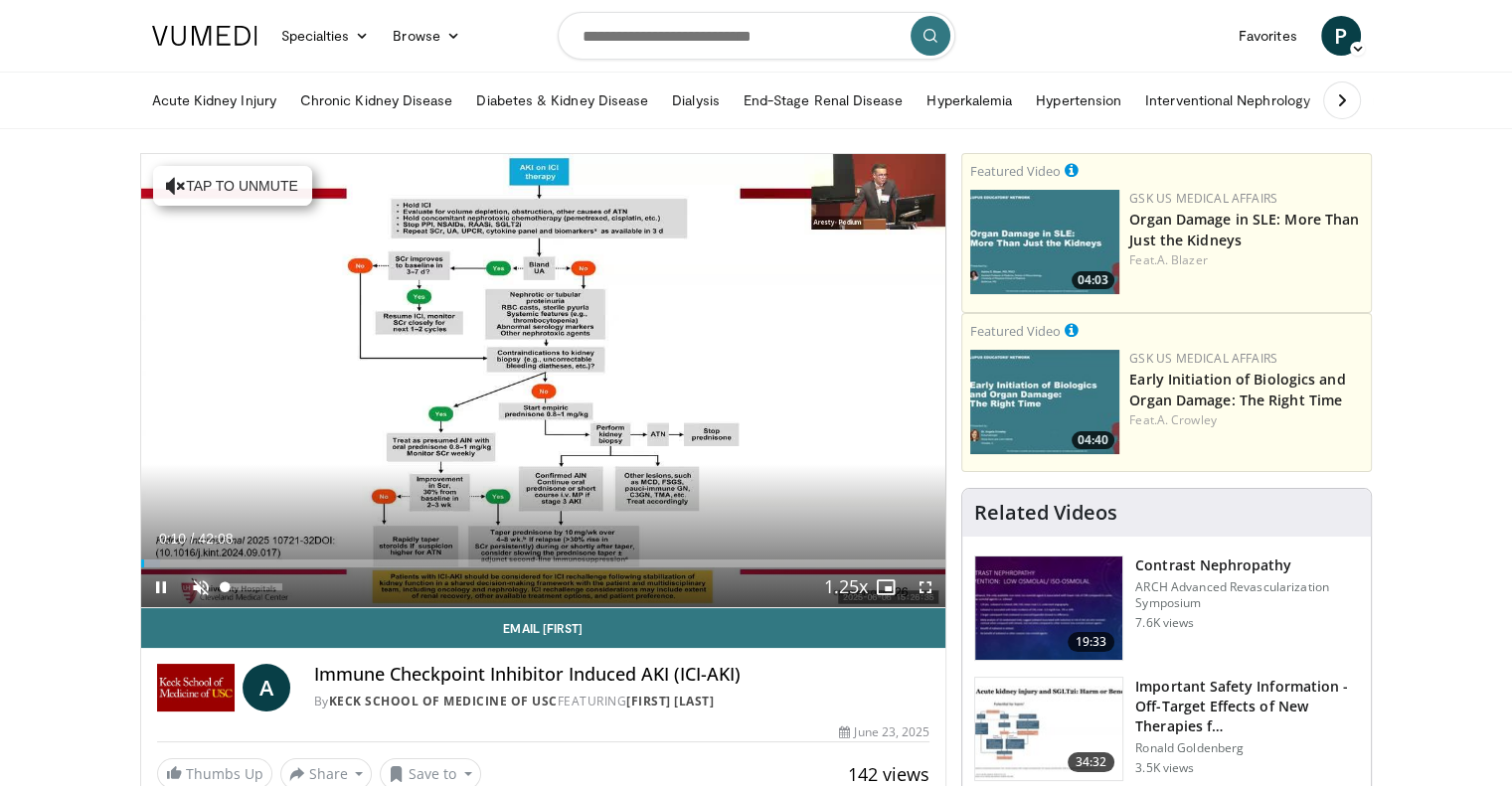click at bounding box center (201, 587) 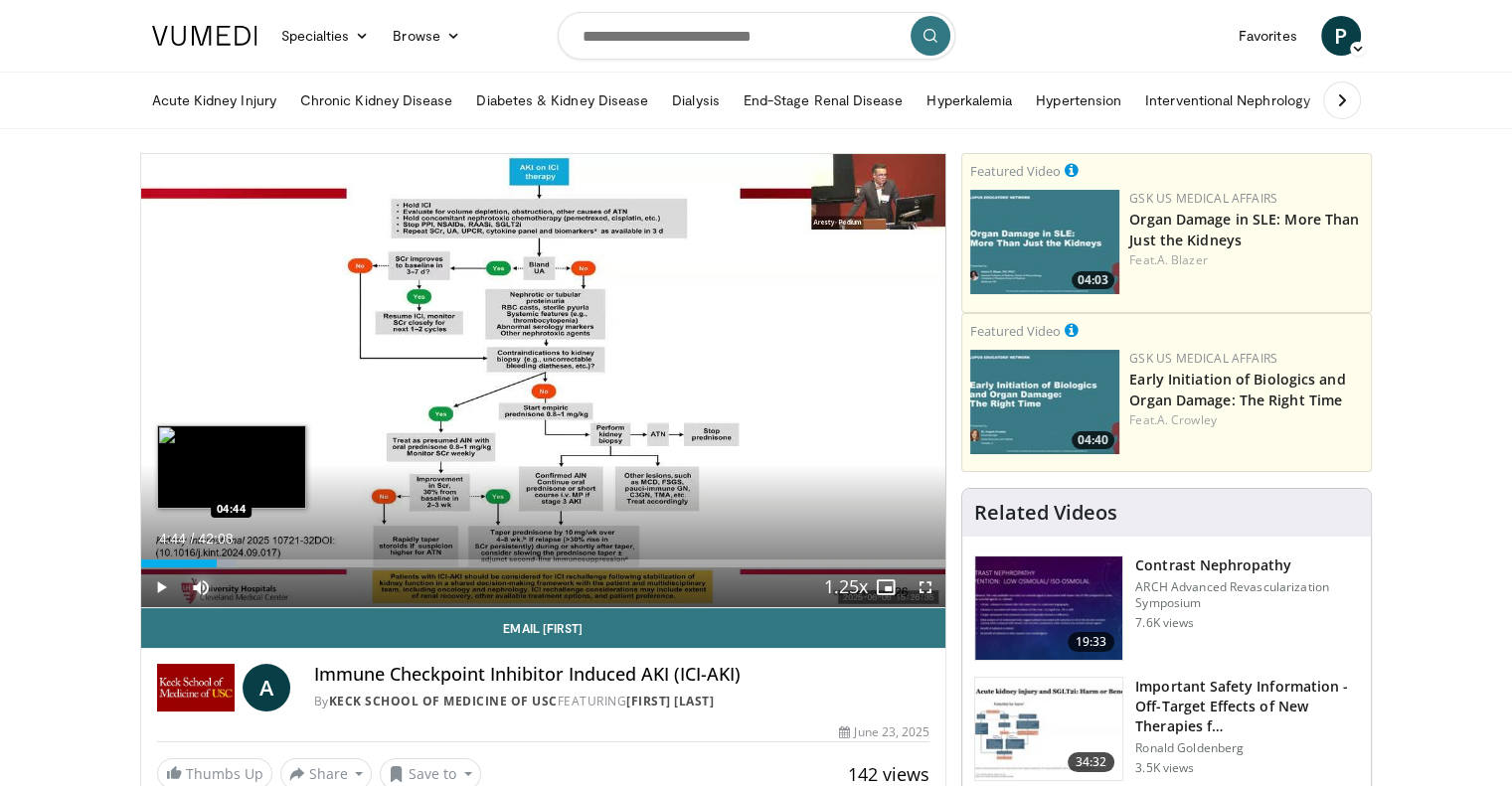 click at bounding box center (221, 563) 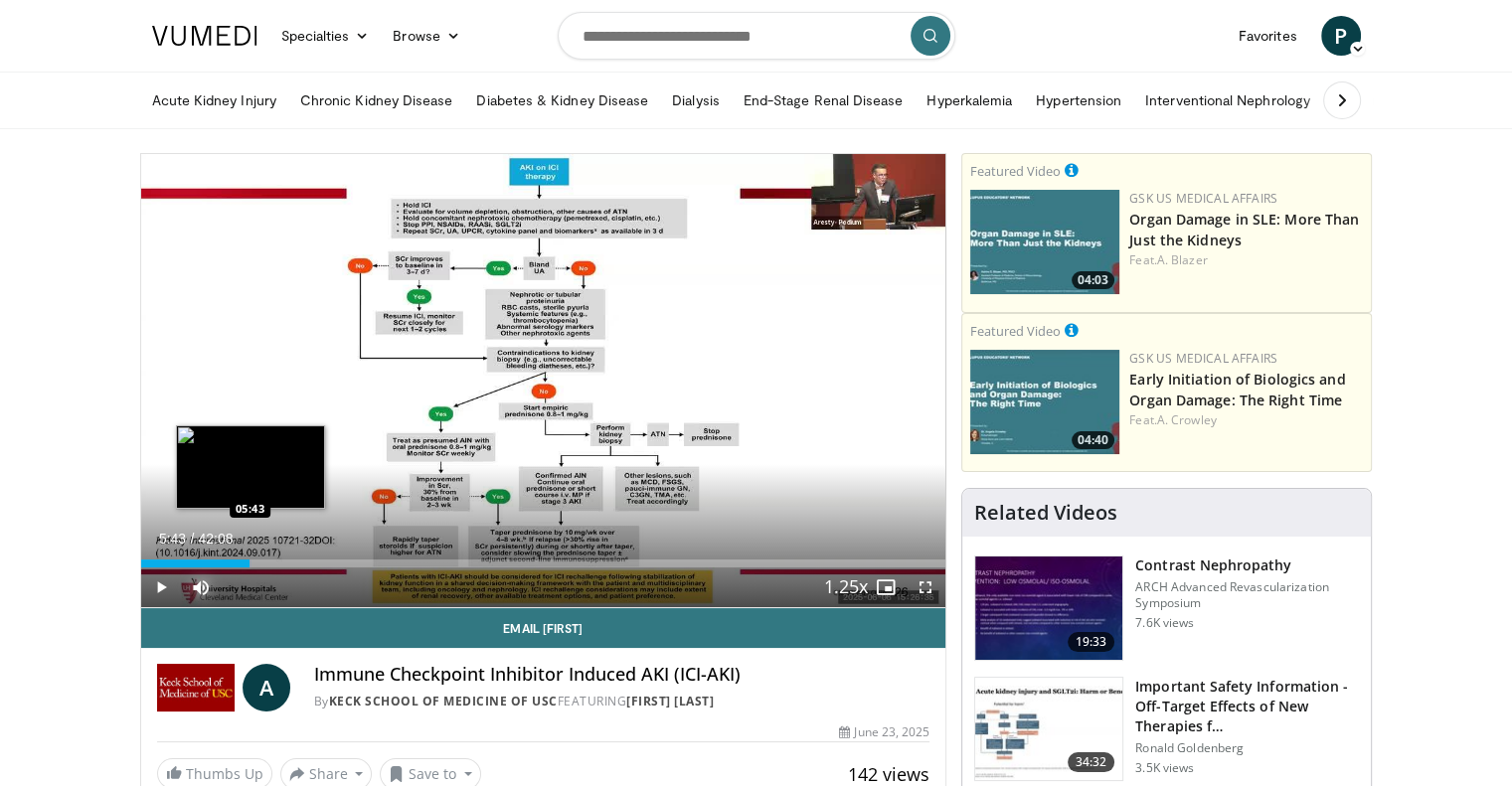 click at bounding box center (236, 563) 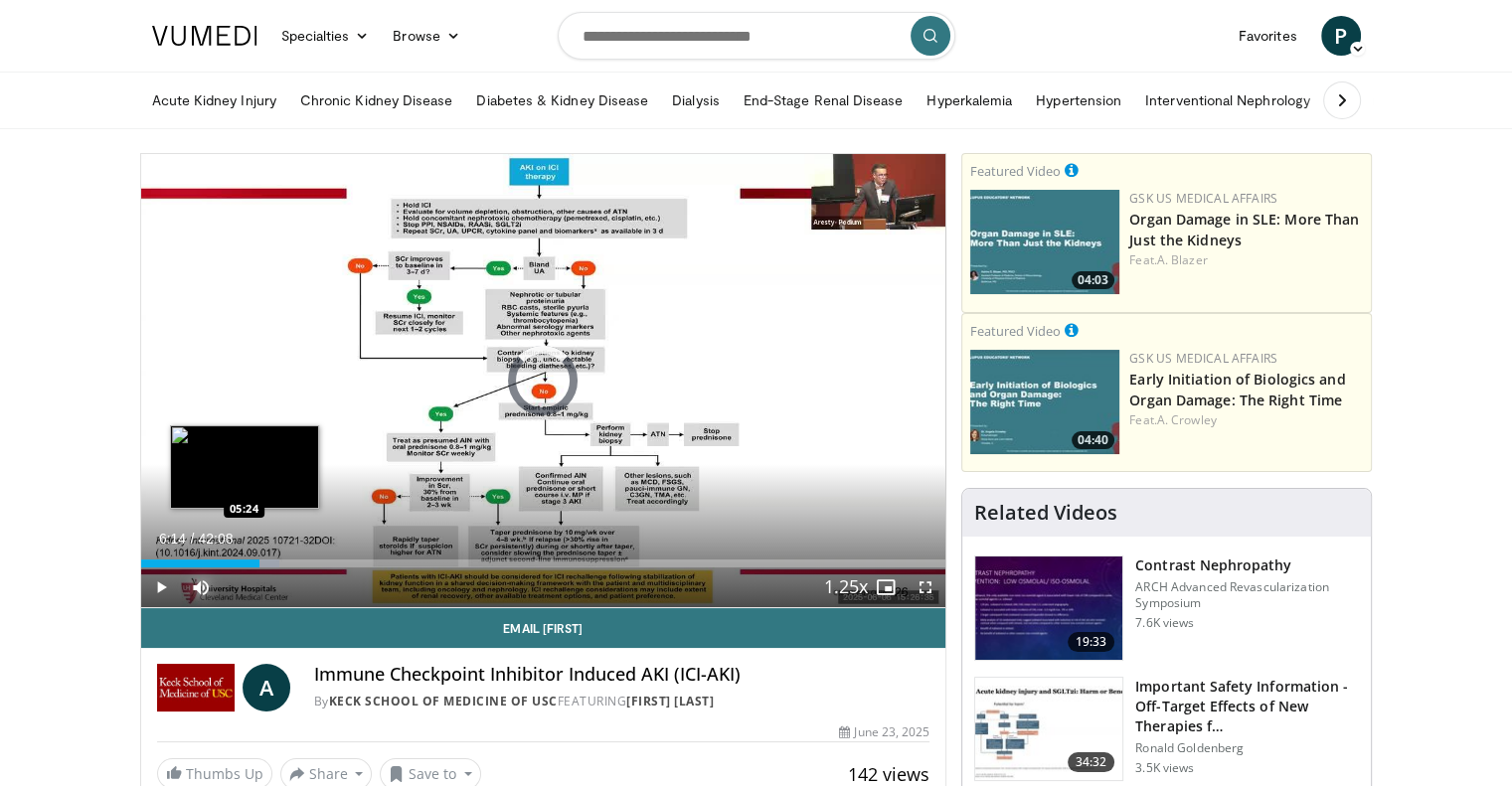 click on "06:14" at bounding box center (201, 563) 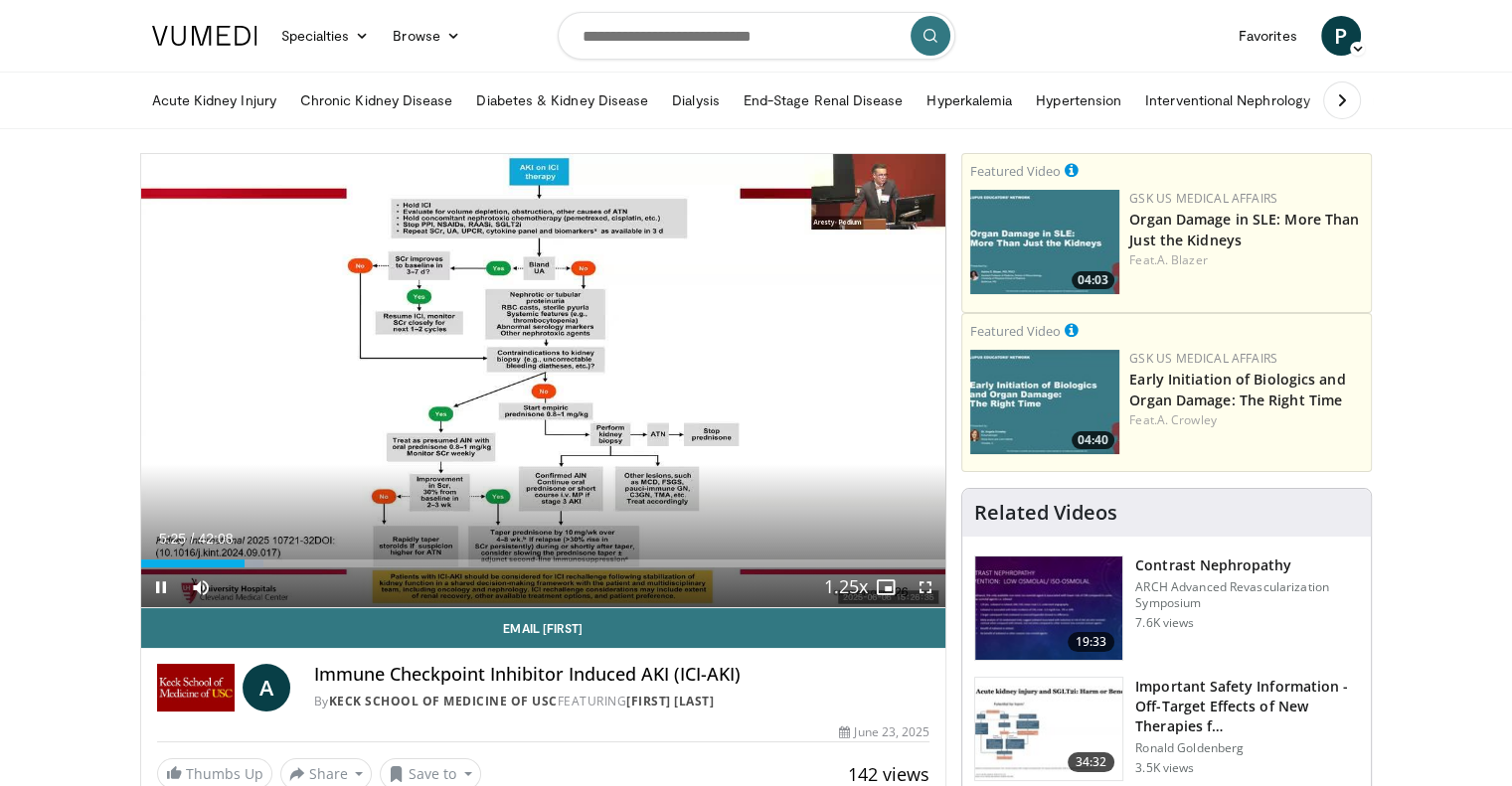 click on "**********" at bounding box center [544, 381] 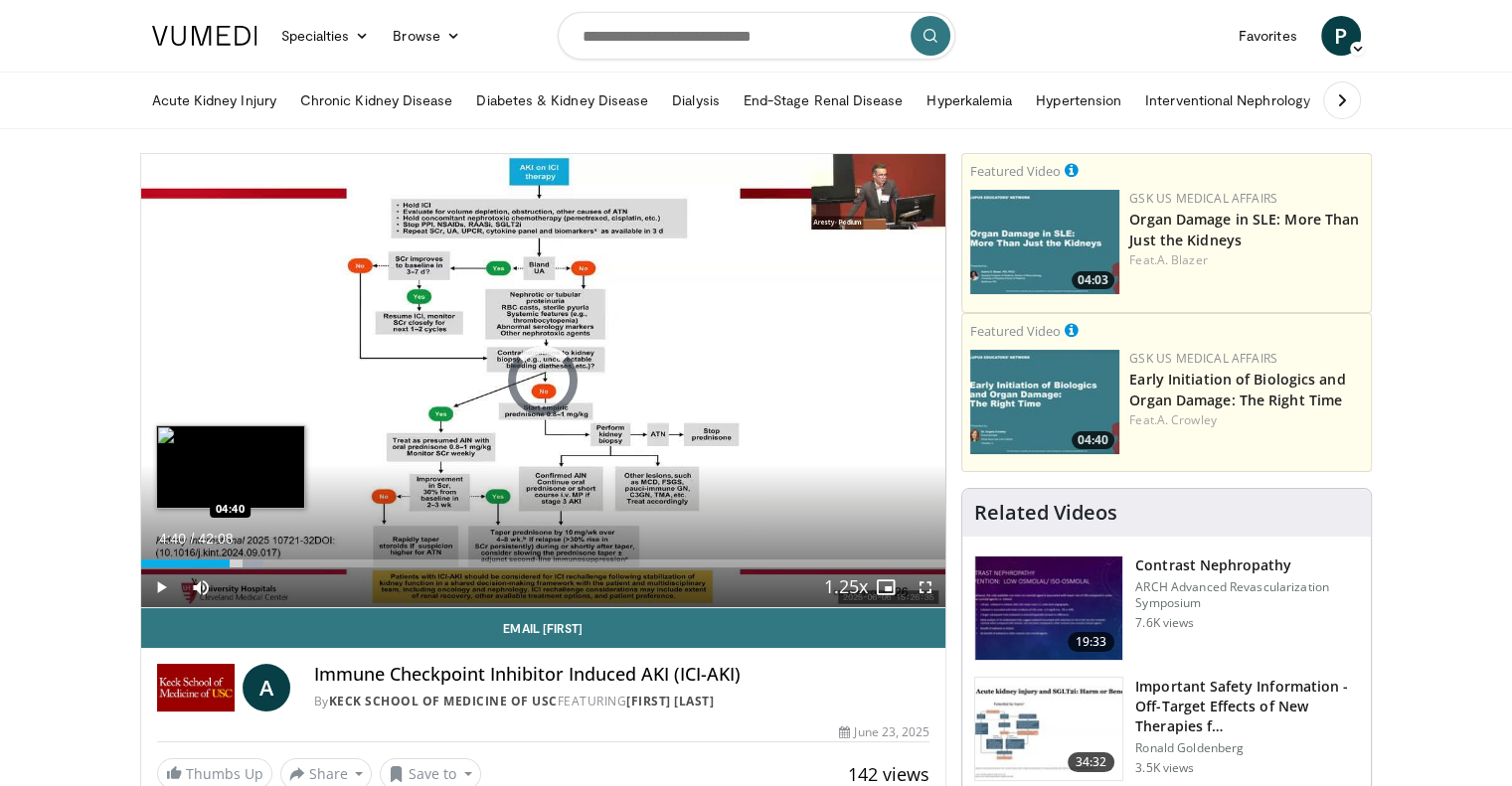 click on "Loaded :  15.30% 05:26 04:40" at bounding box center (544, 563) 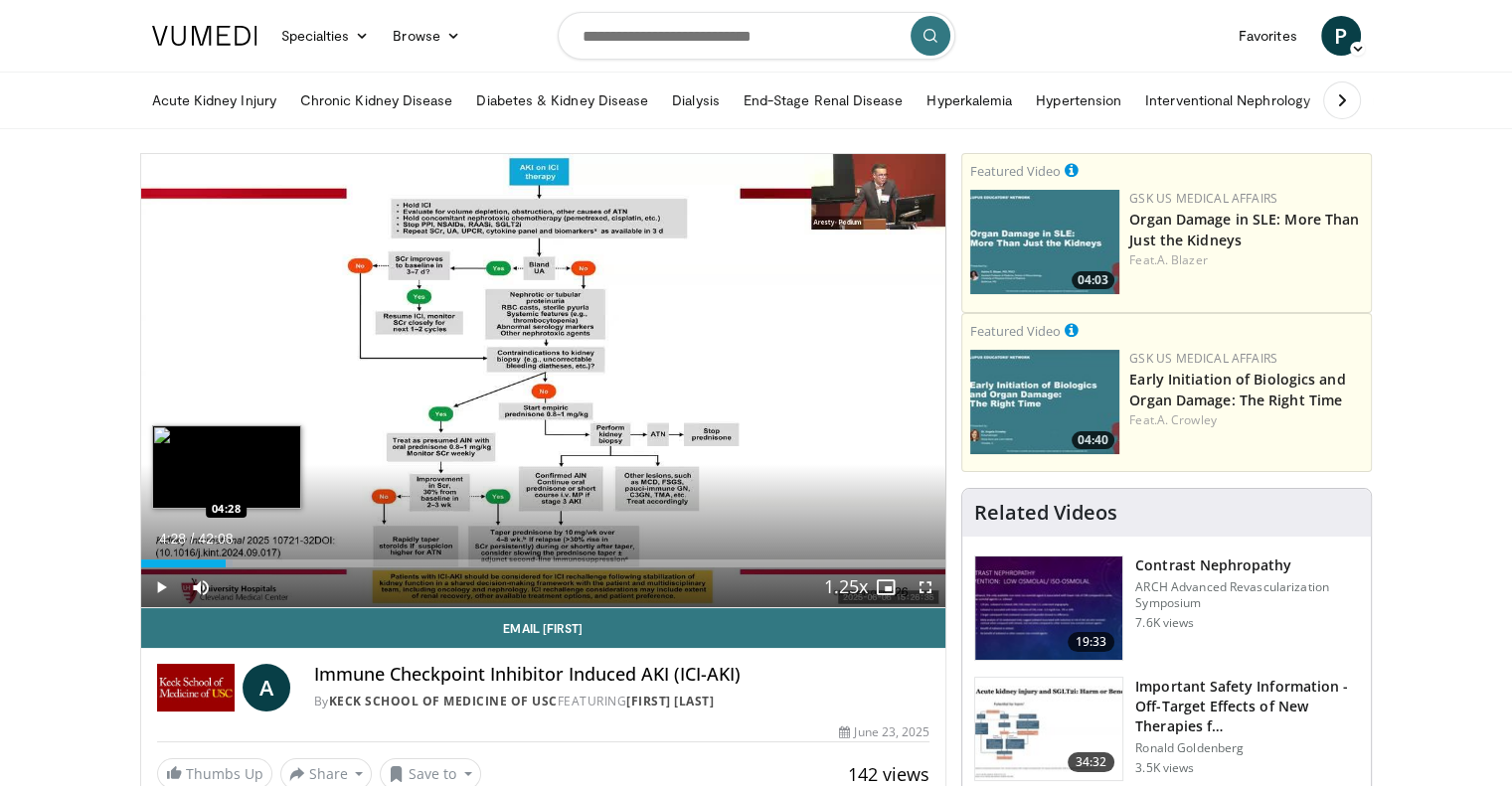 click on "04:28" at bounding box center [184, 563] 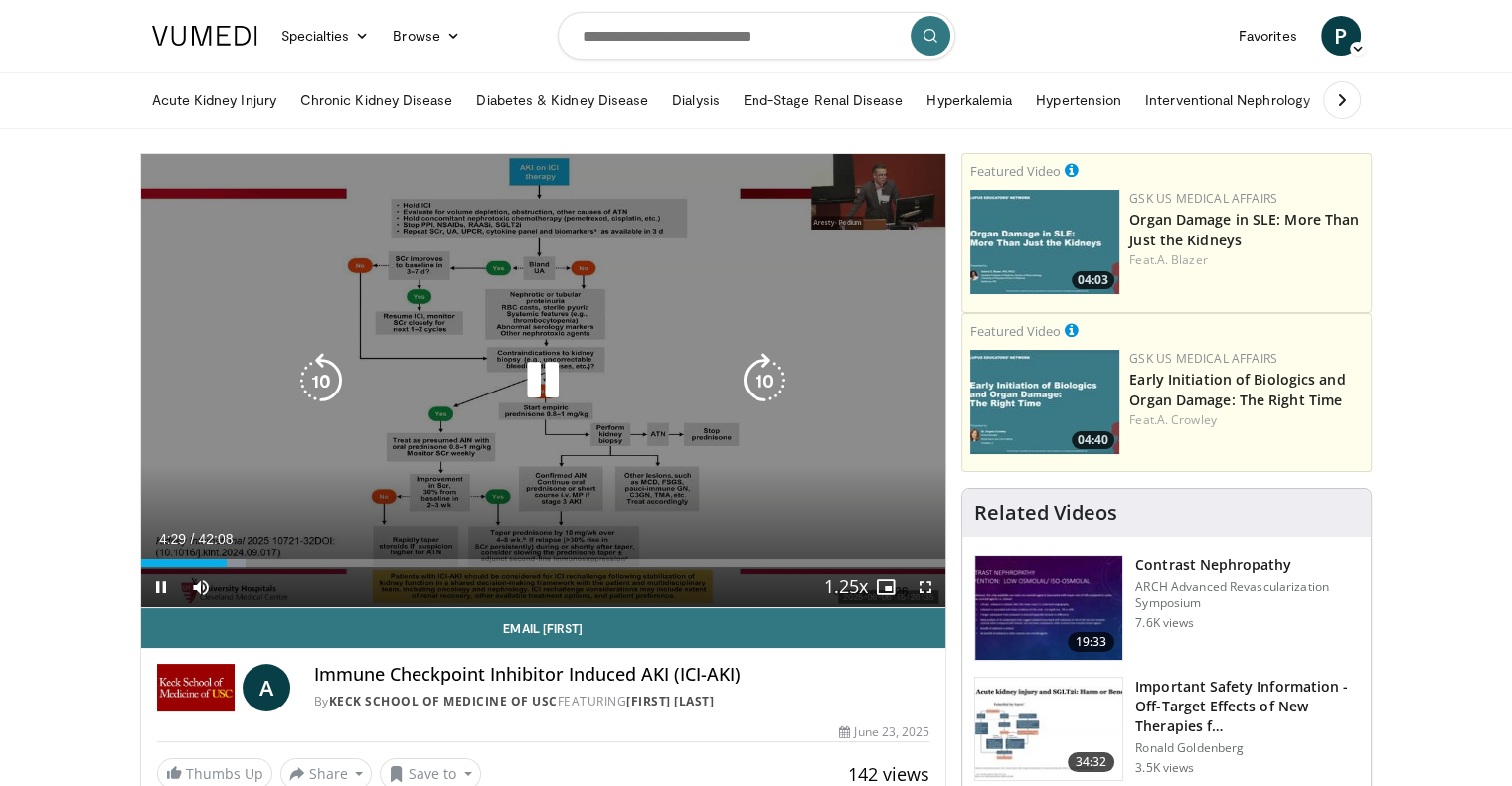 click on "**********" at bounding box center (544, 381) 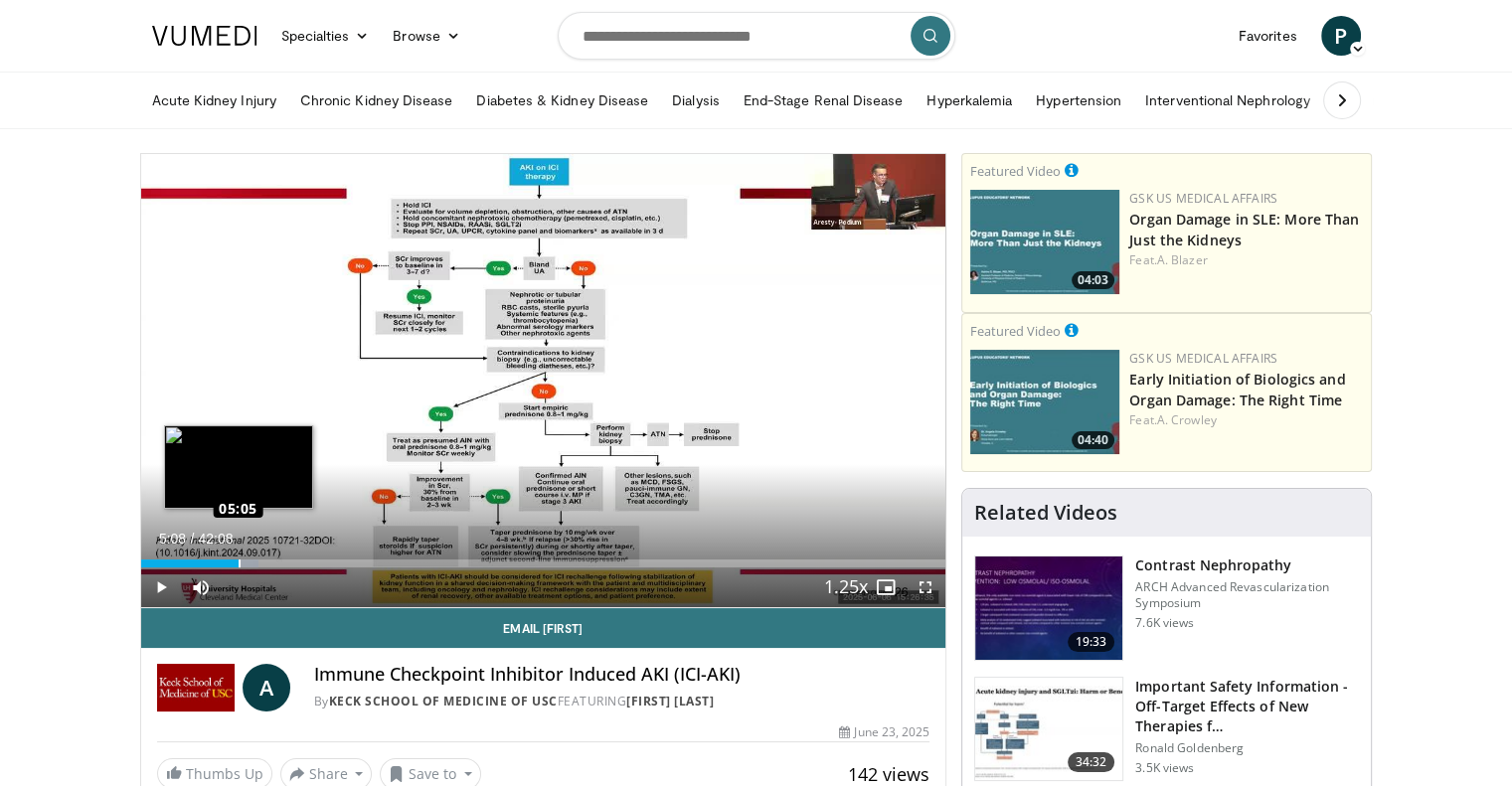 drag, startPoint x: 228, startPoint y: 563, endPoint x: 239, endPoint y: 563, distance: 11 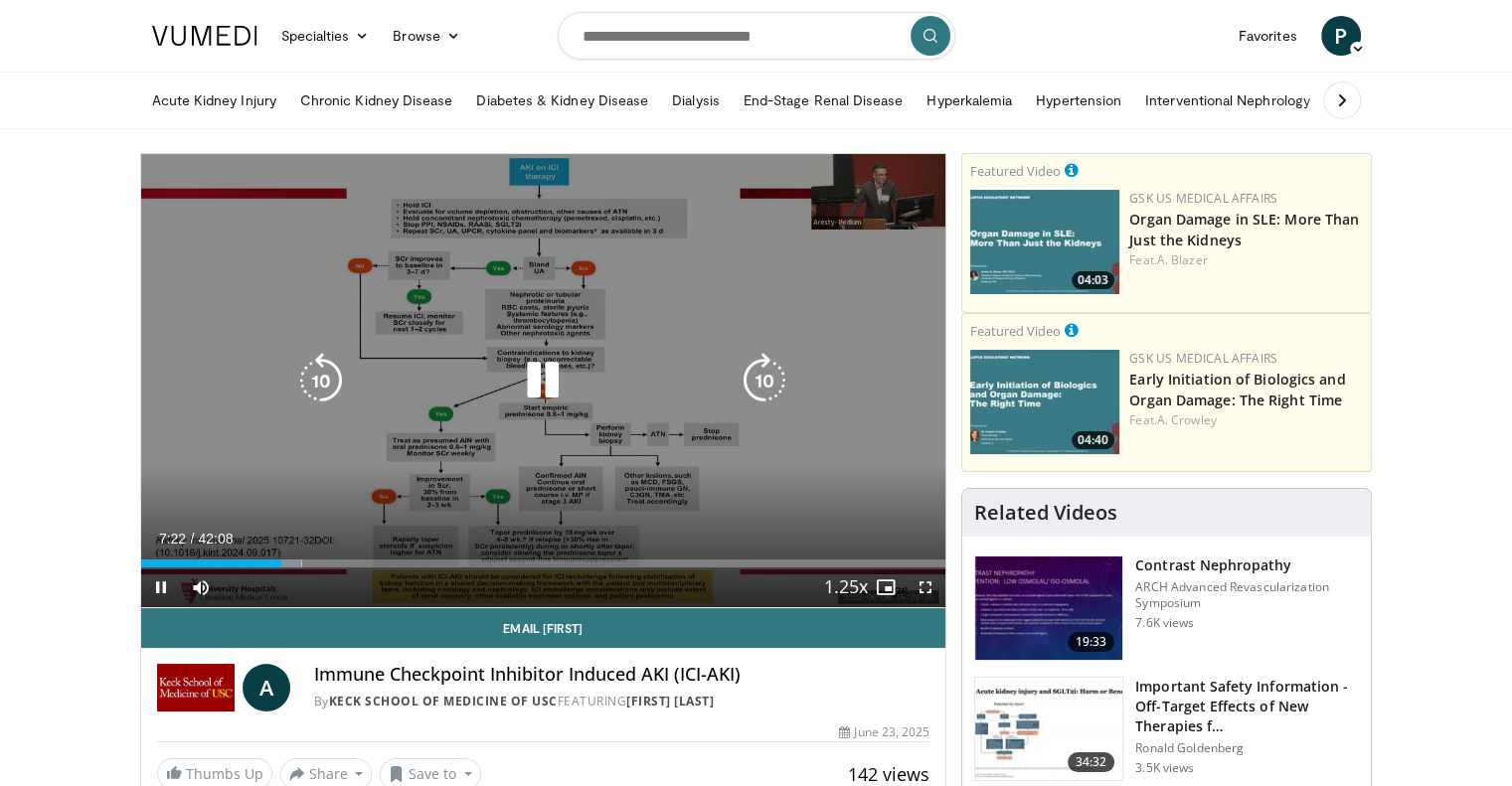 click at bounding box center (764, 381) 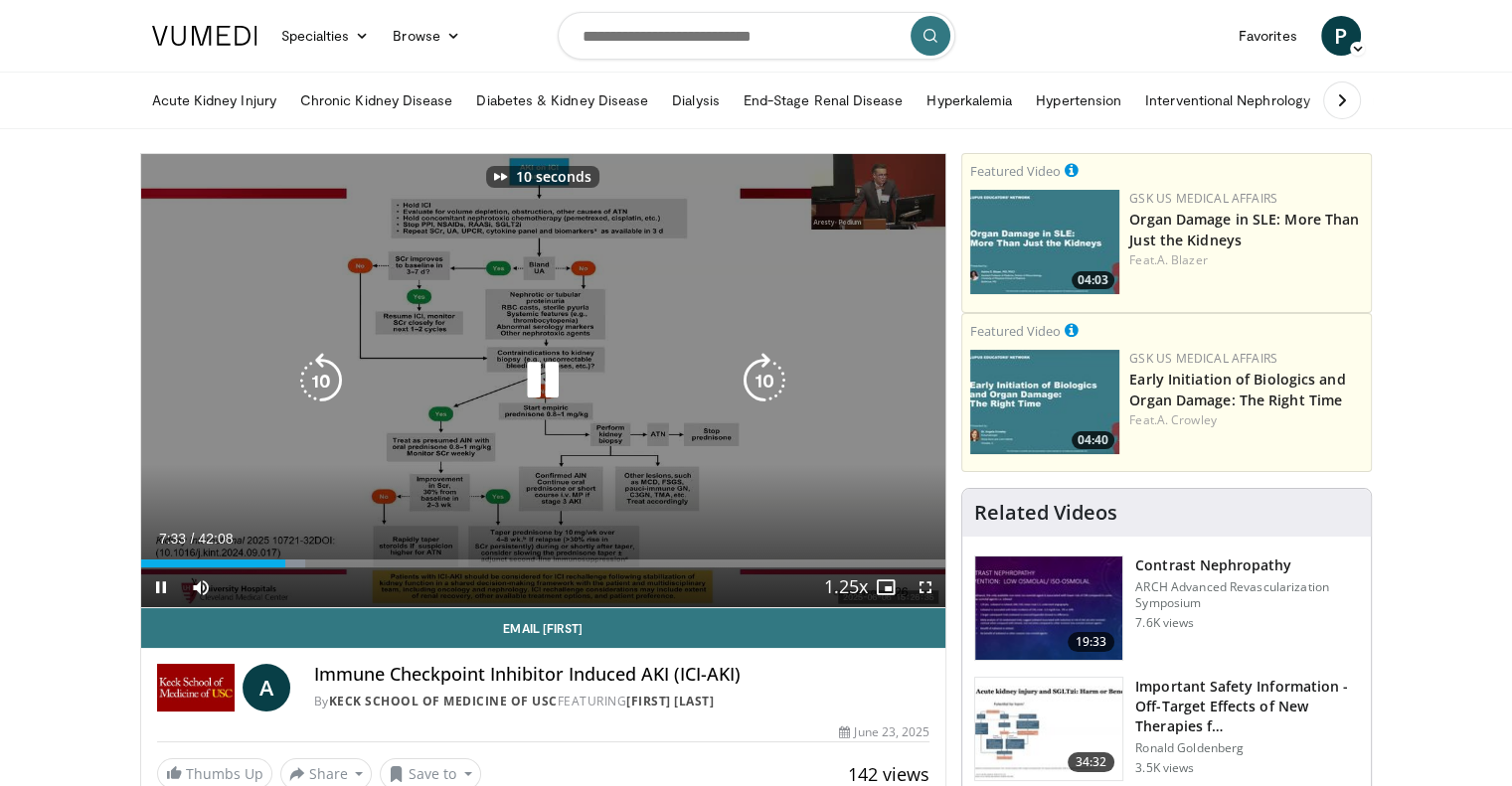 click at bounding box center [764, 381] 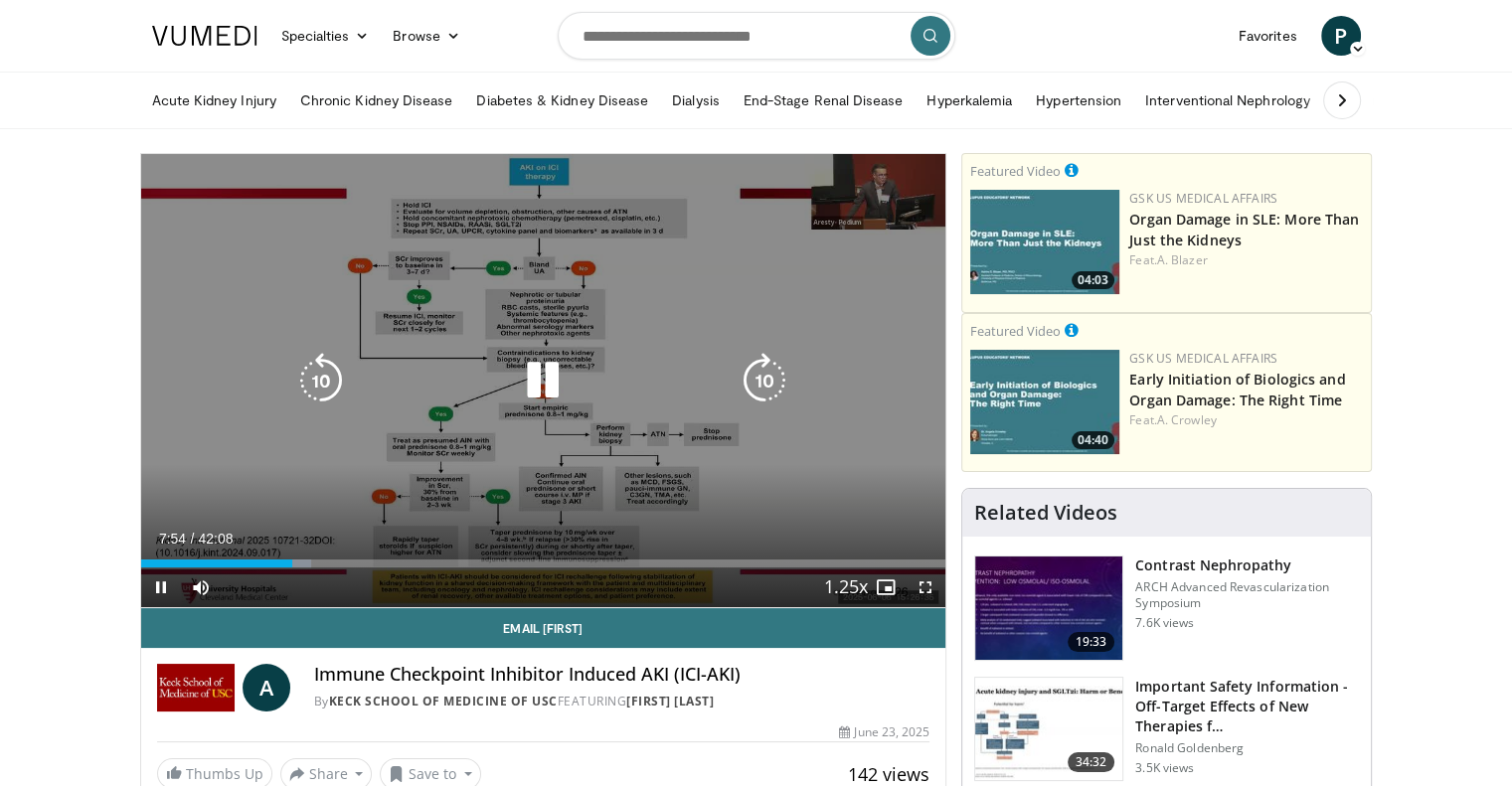 click at bounding box center [764, 381] 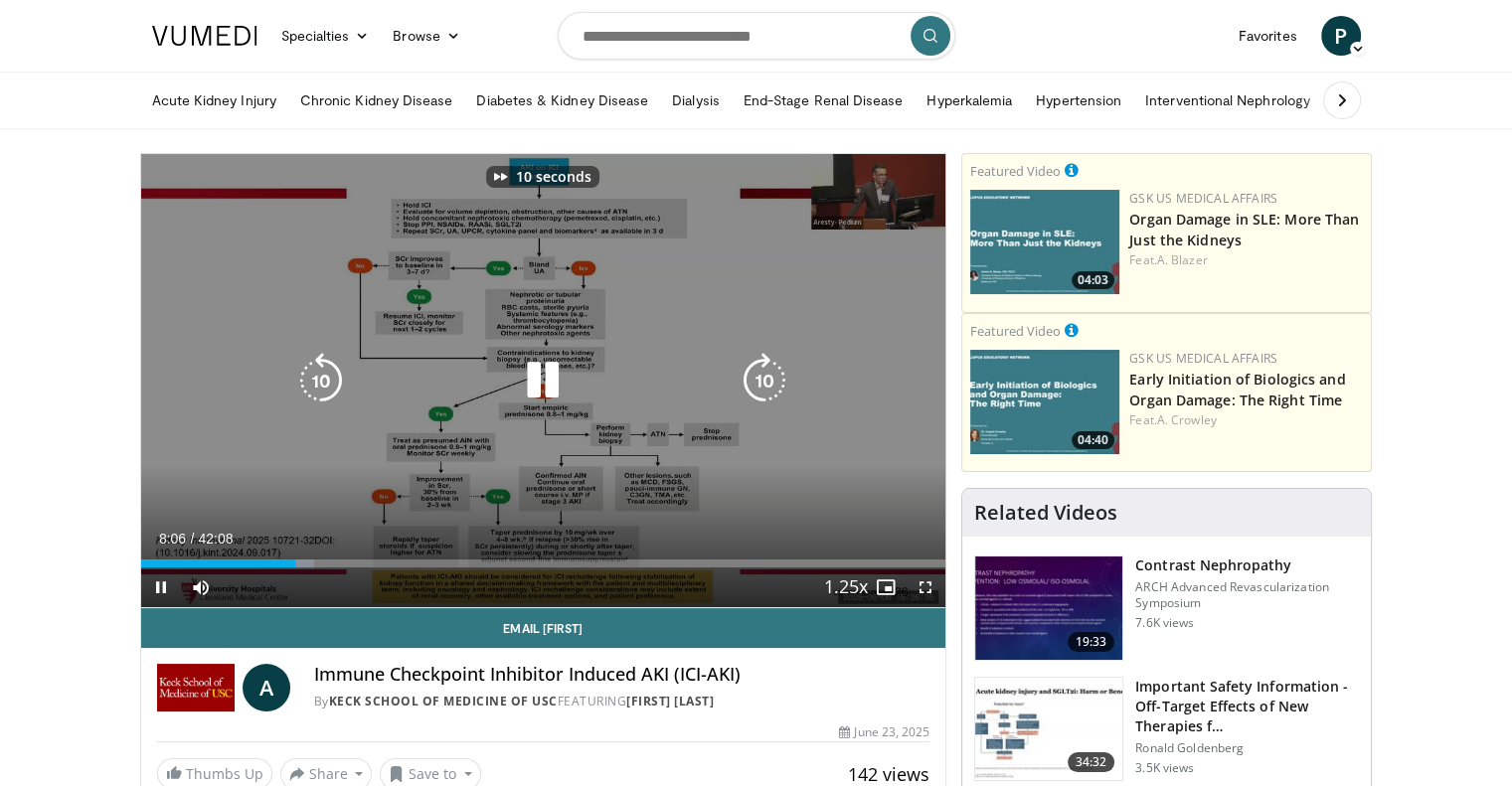 click at bounding box center [764, 381] 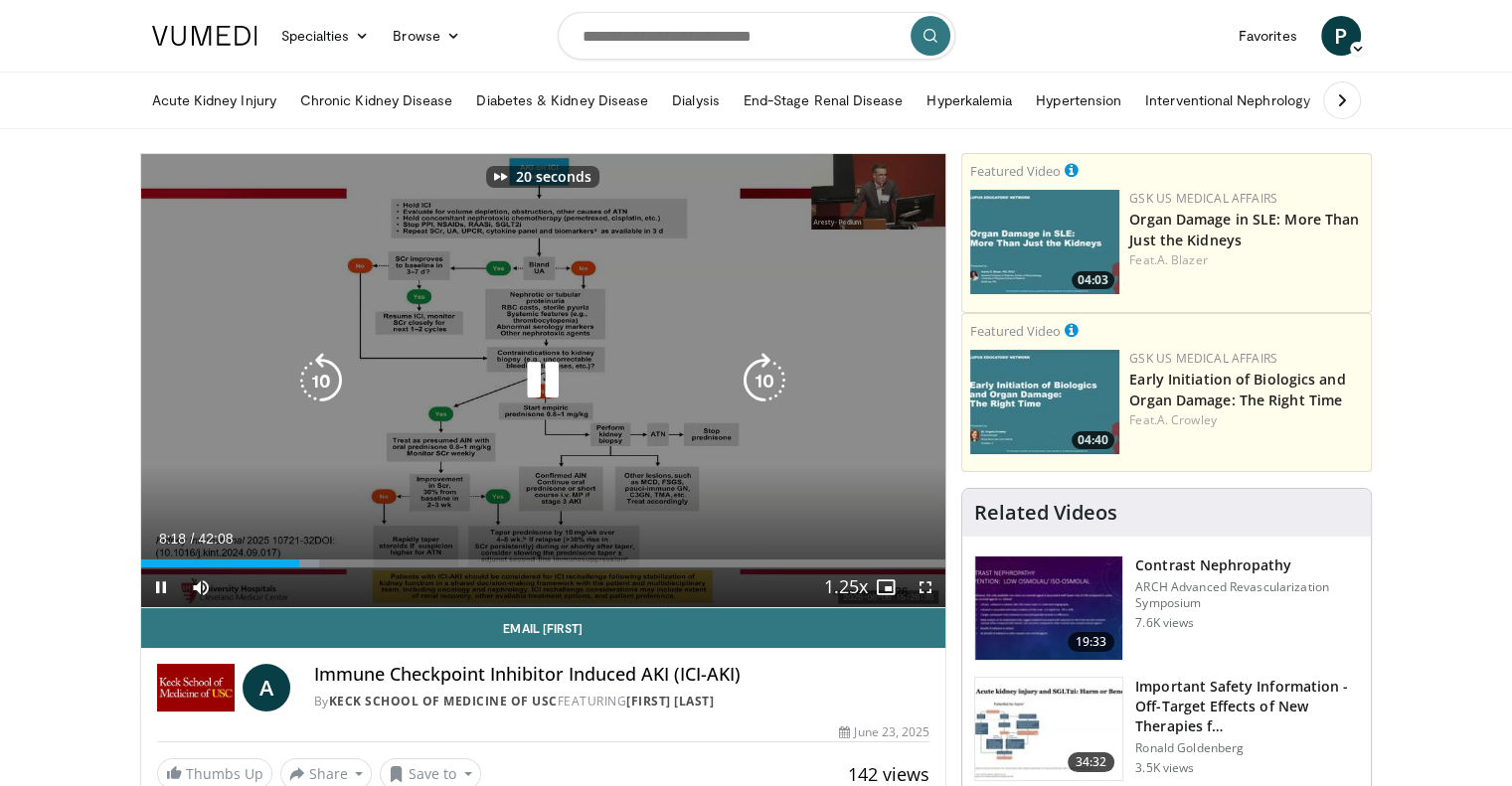 click at bounding box center (764, 381) 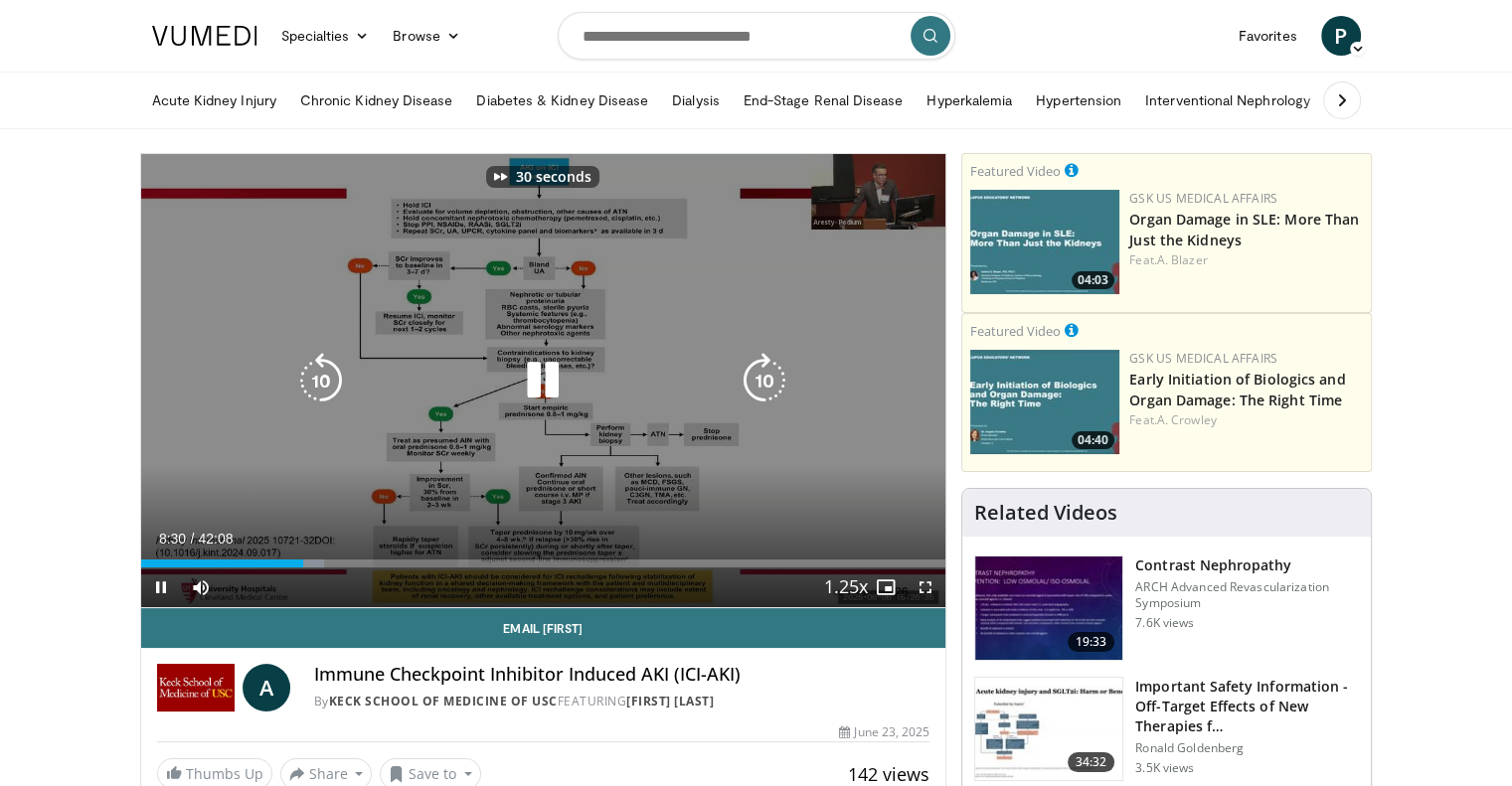 click at bounding box center (764, 381) 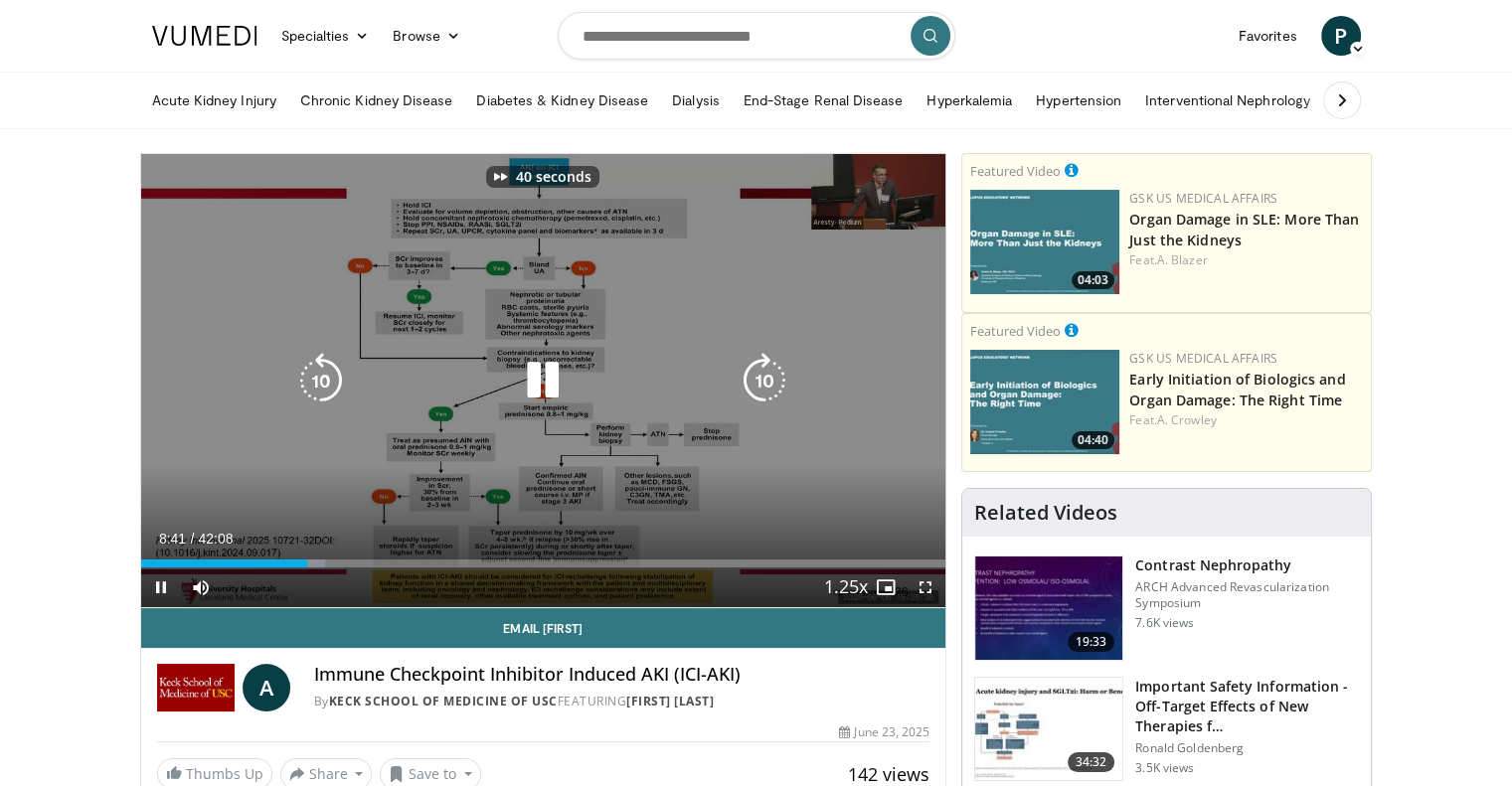 click at bounding box center (764, 381) 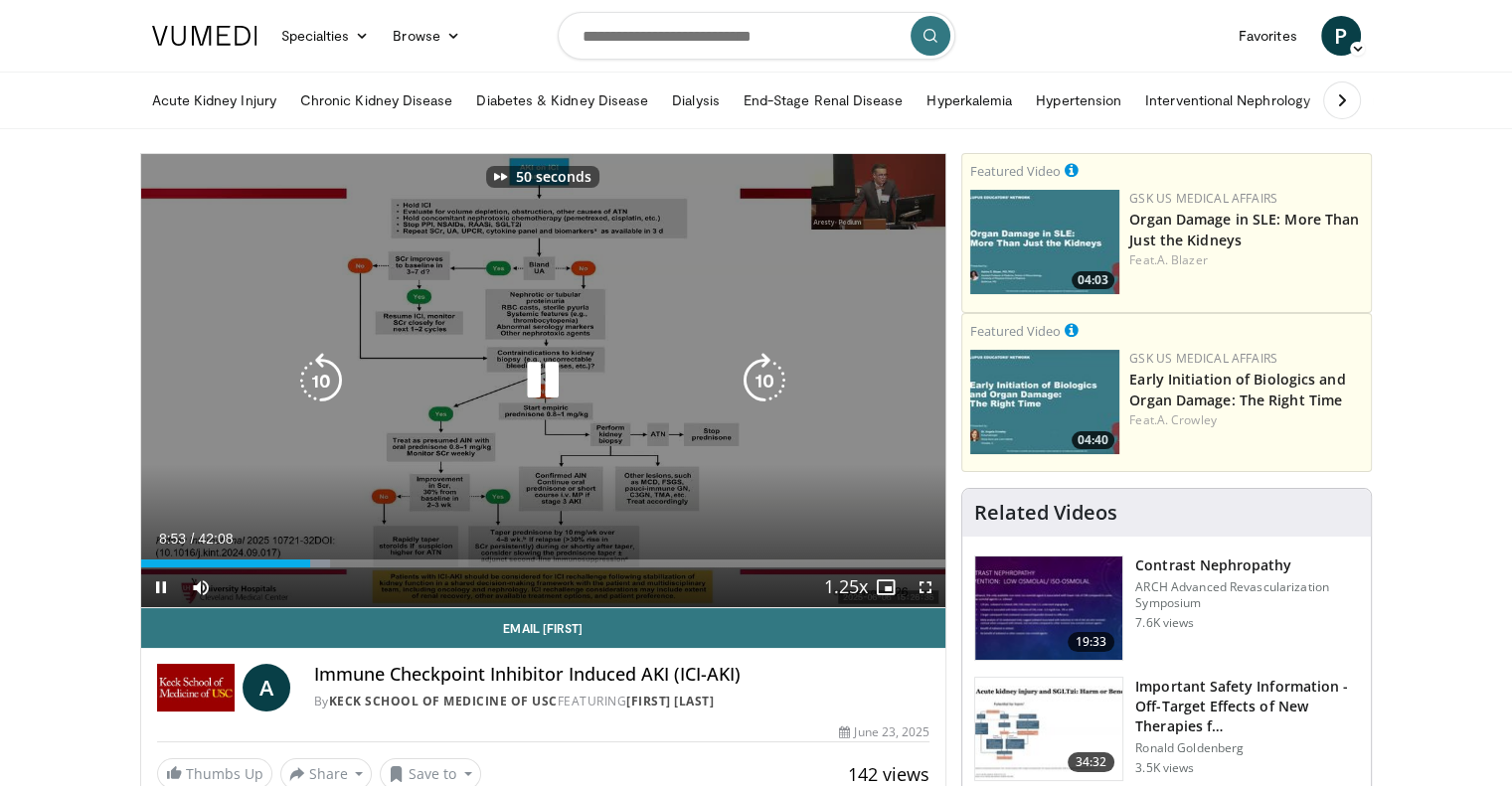 click at bounding box center [764, 381] 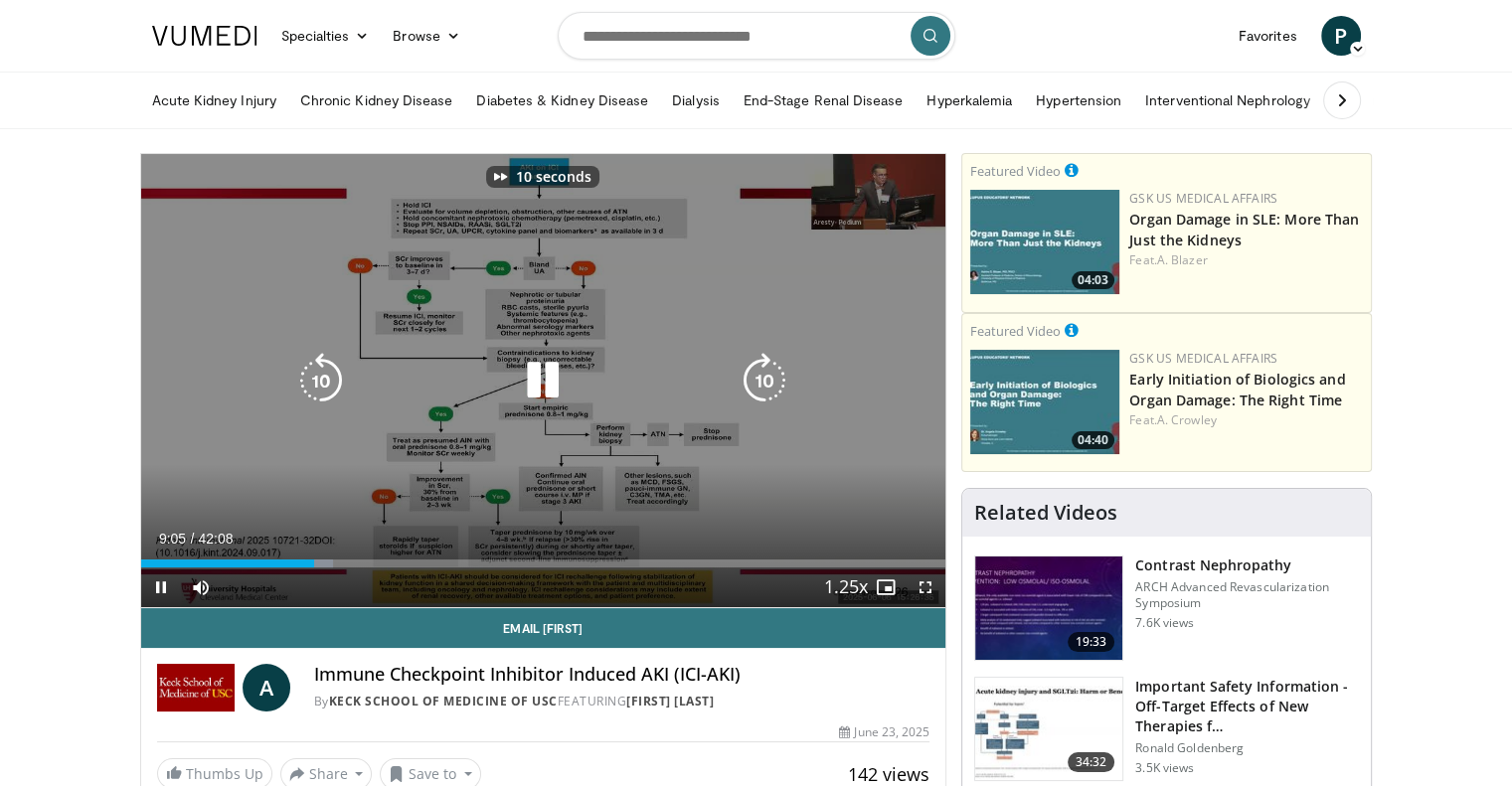 click at bounding box center [764, 381] 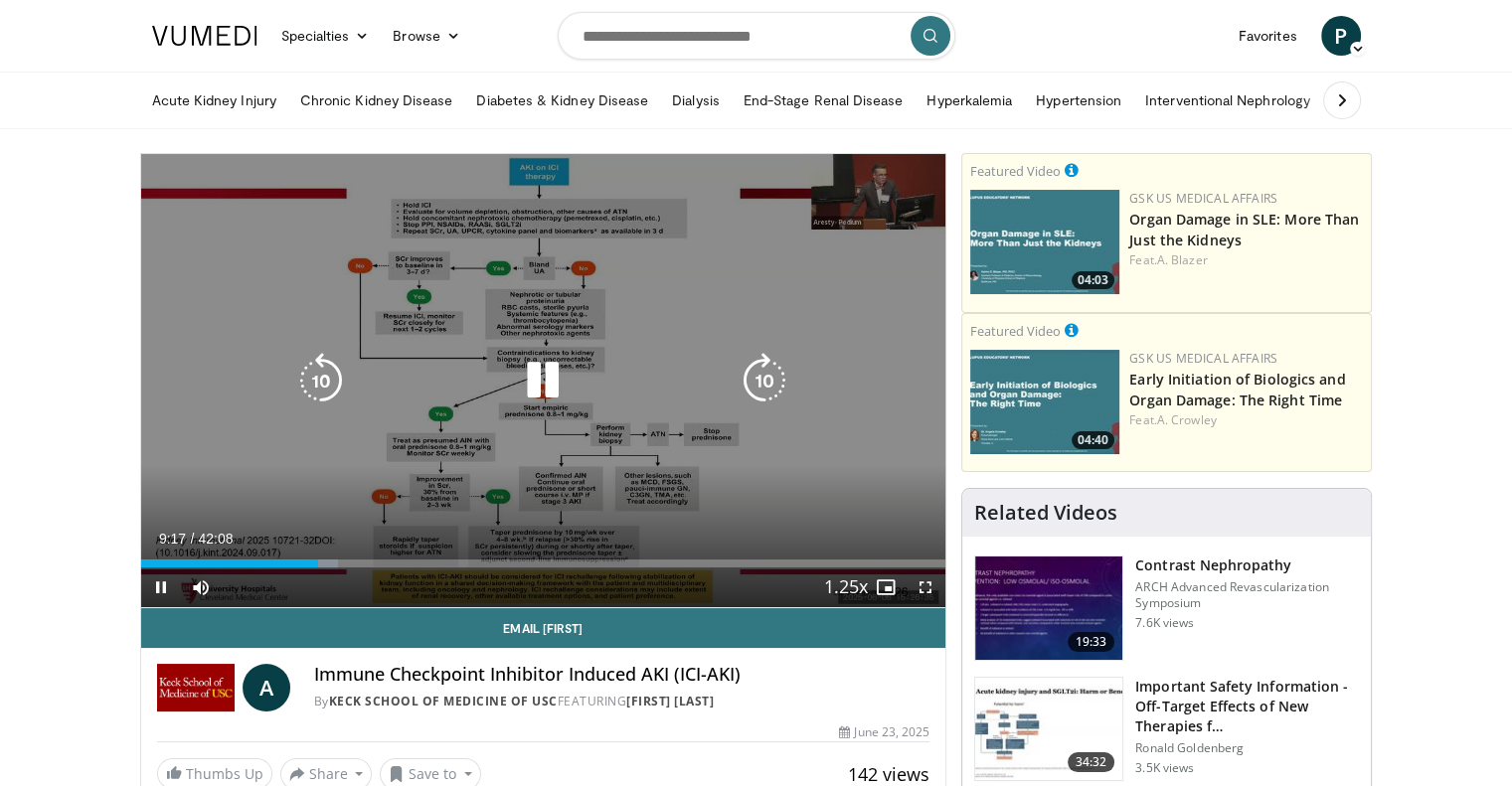 click at bounding box center [764, 381] 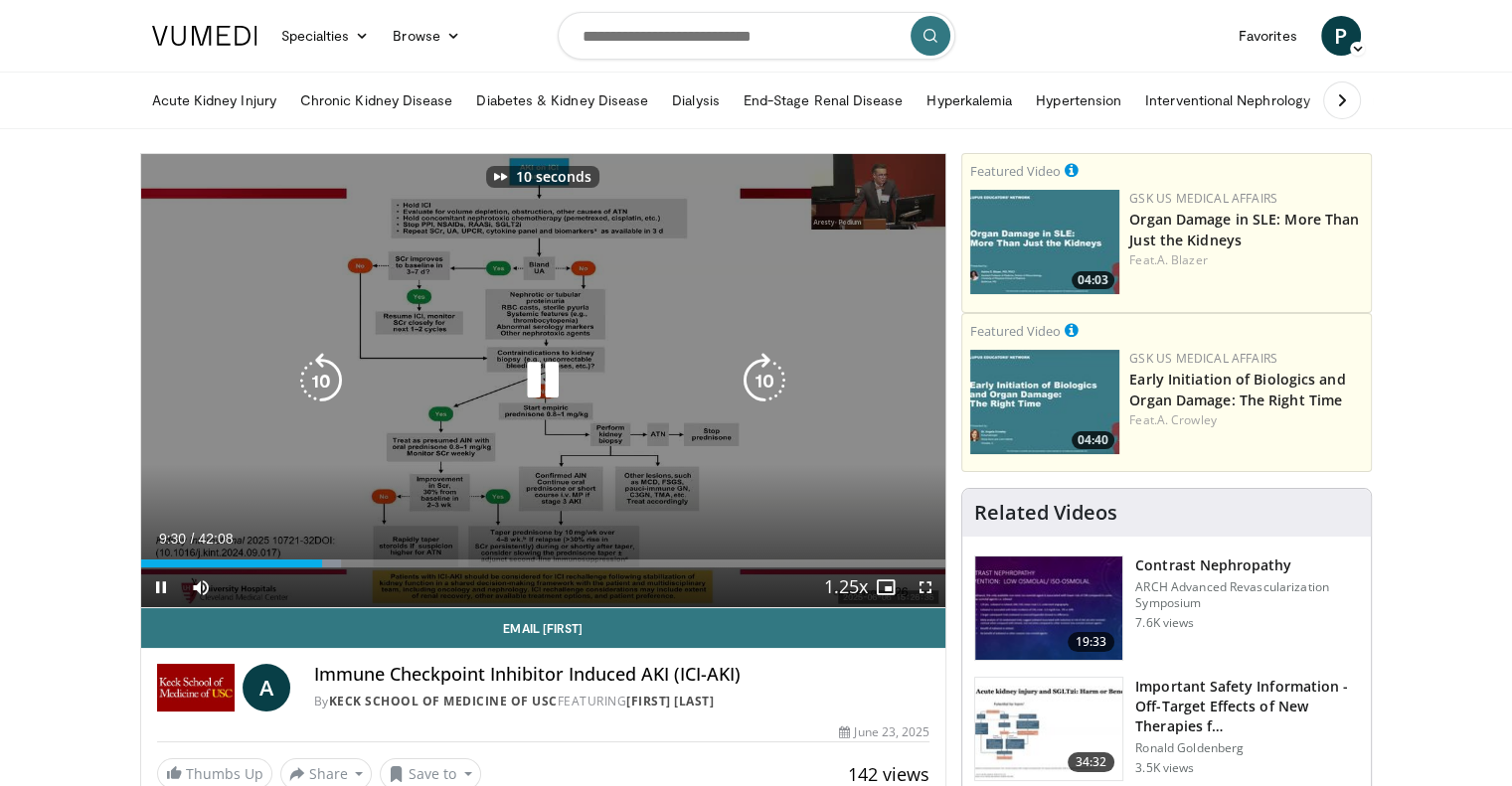 click at bounding box center [764, 381] 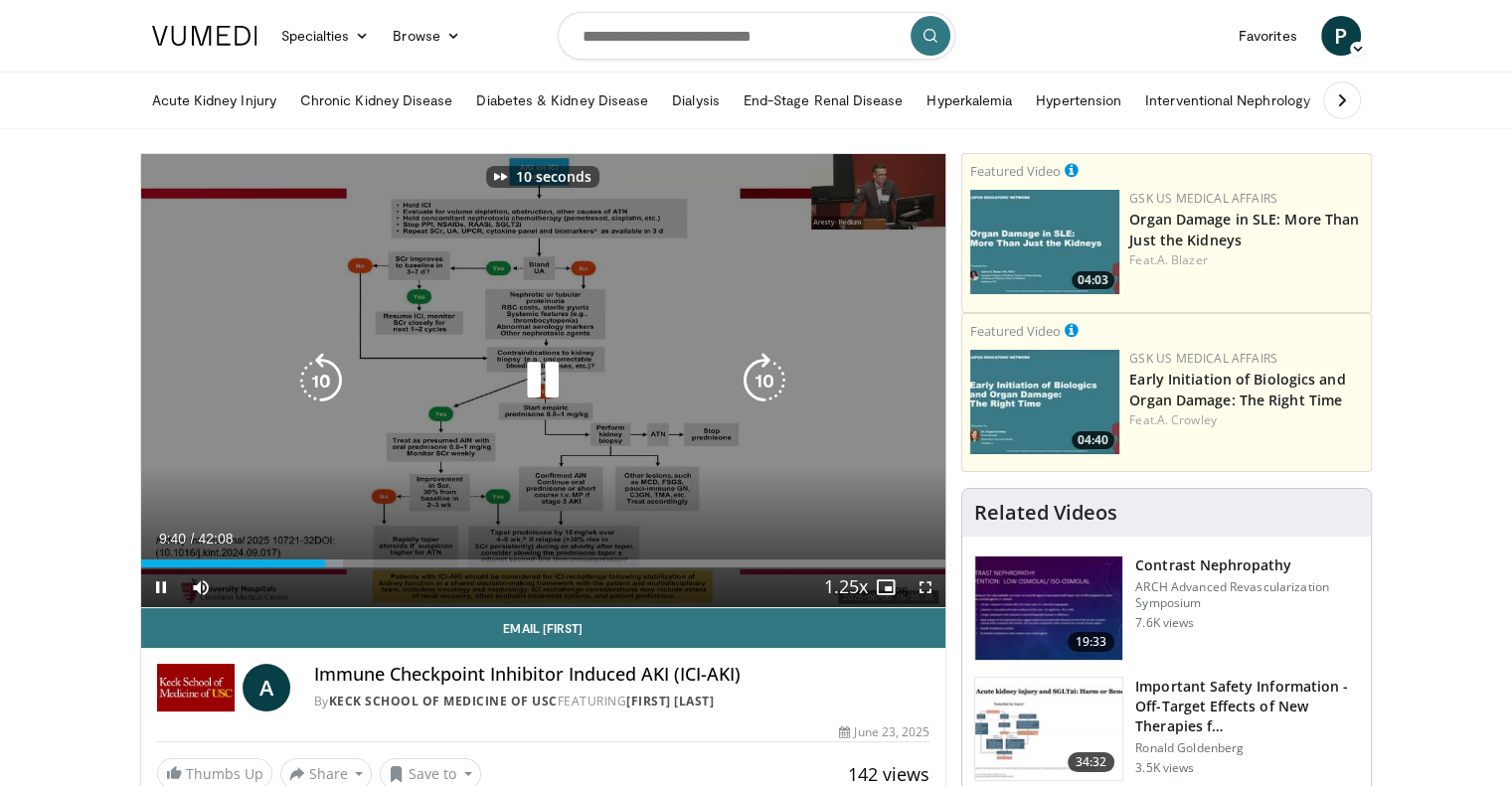 click at bounding box center (764, 381) 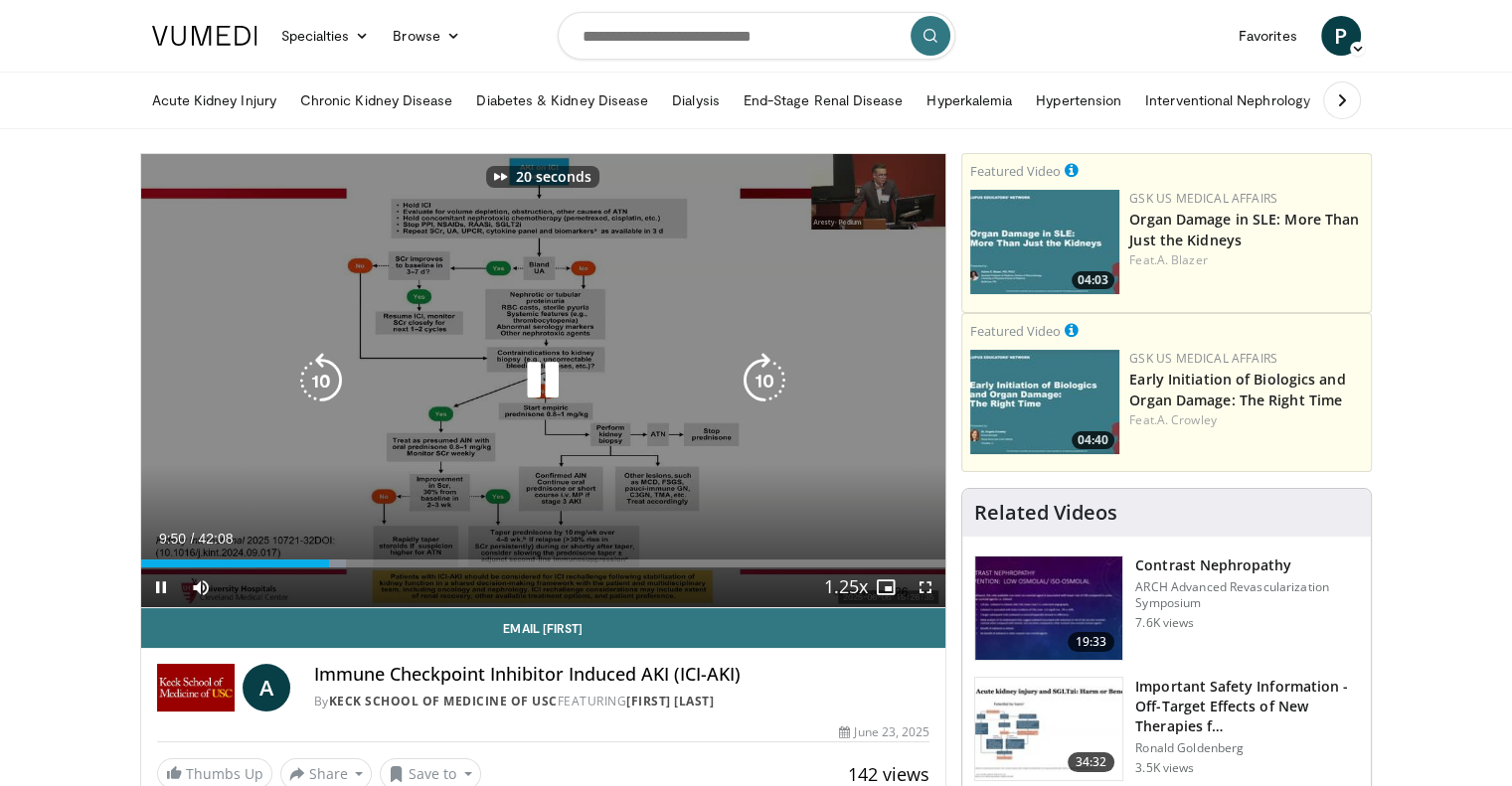 click at bounding box center [764, 381] 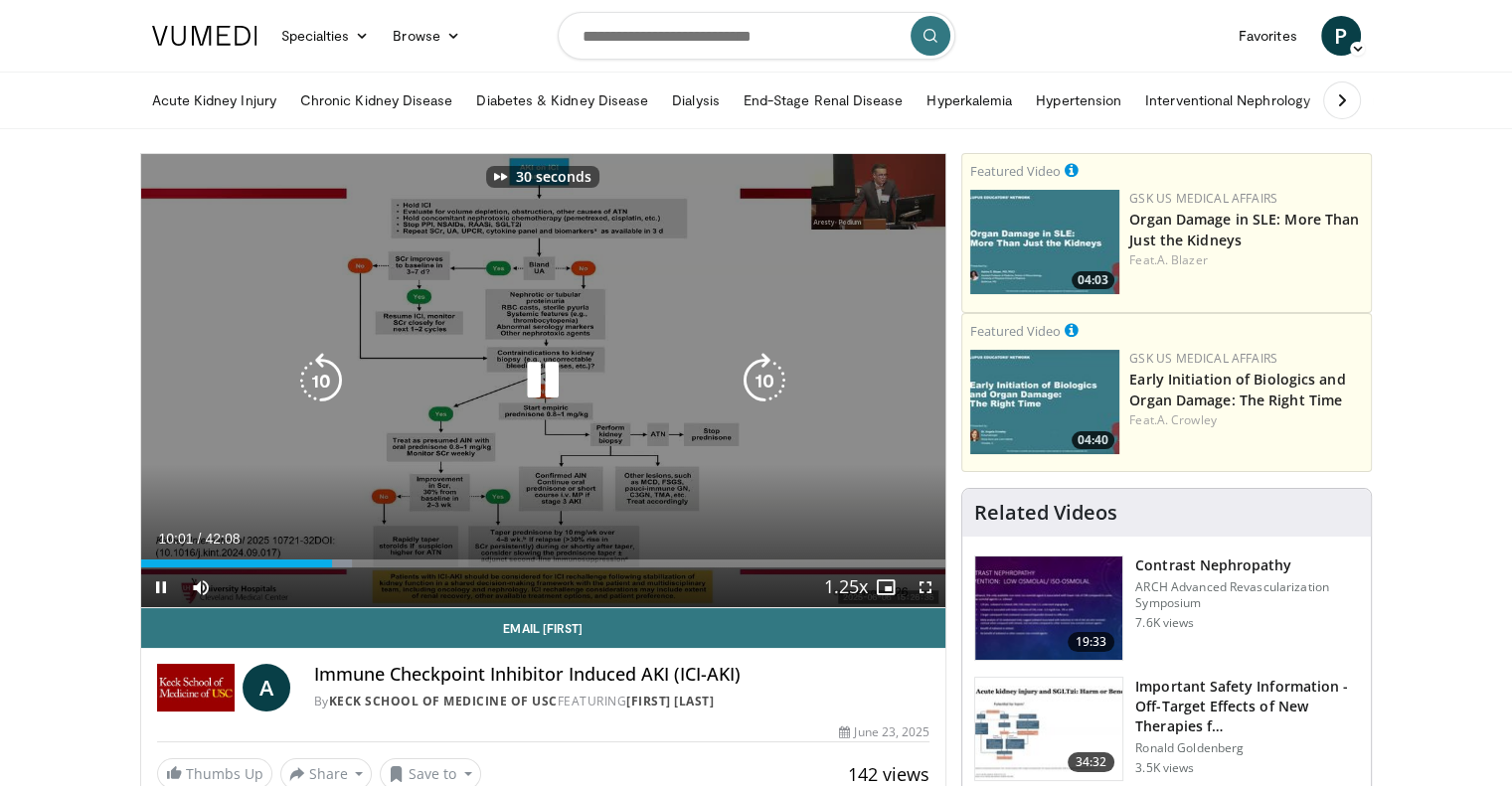 click at bounding box center [764, 381] 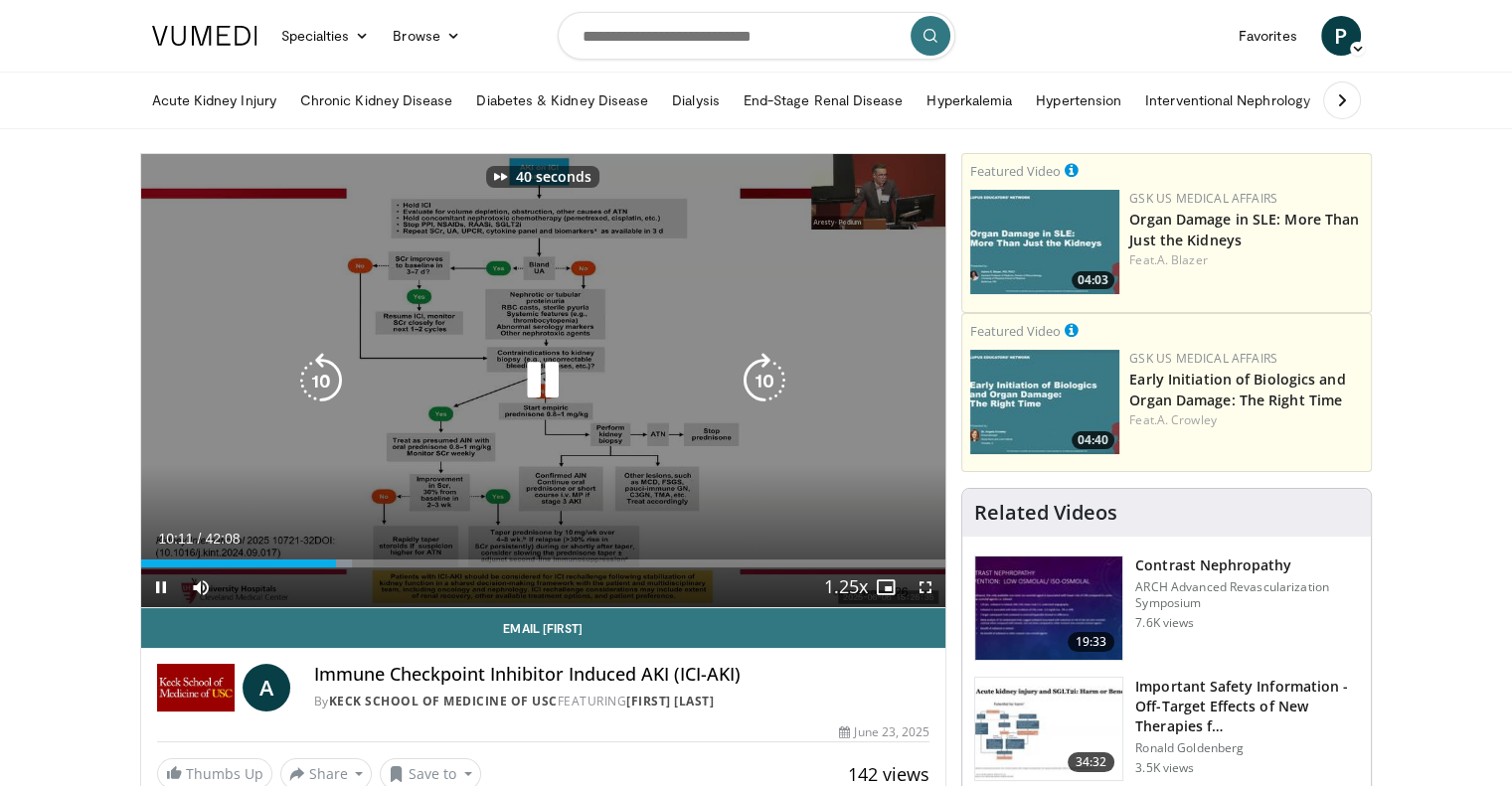 click at bounding box center [764, 381] 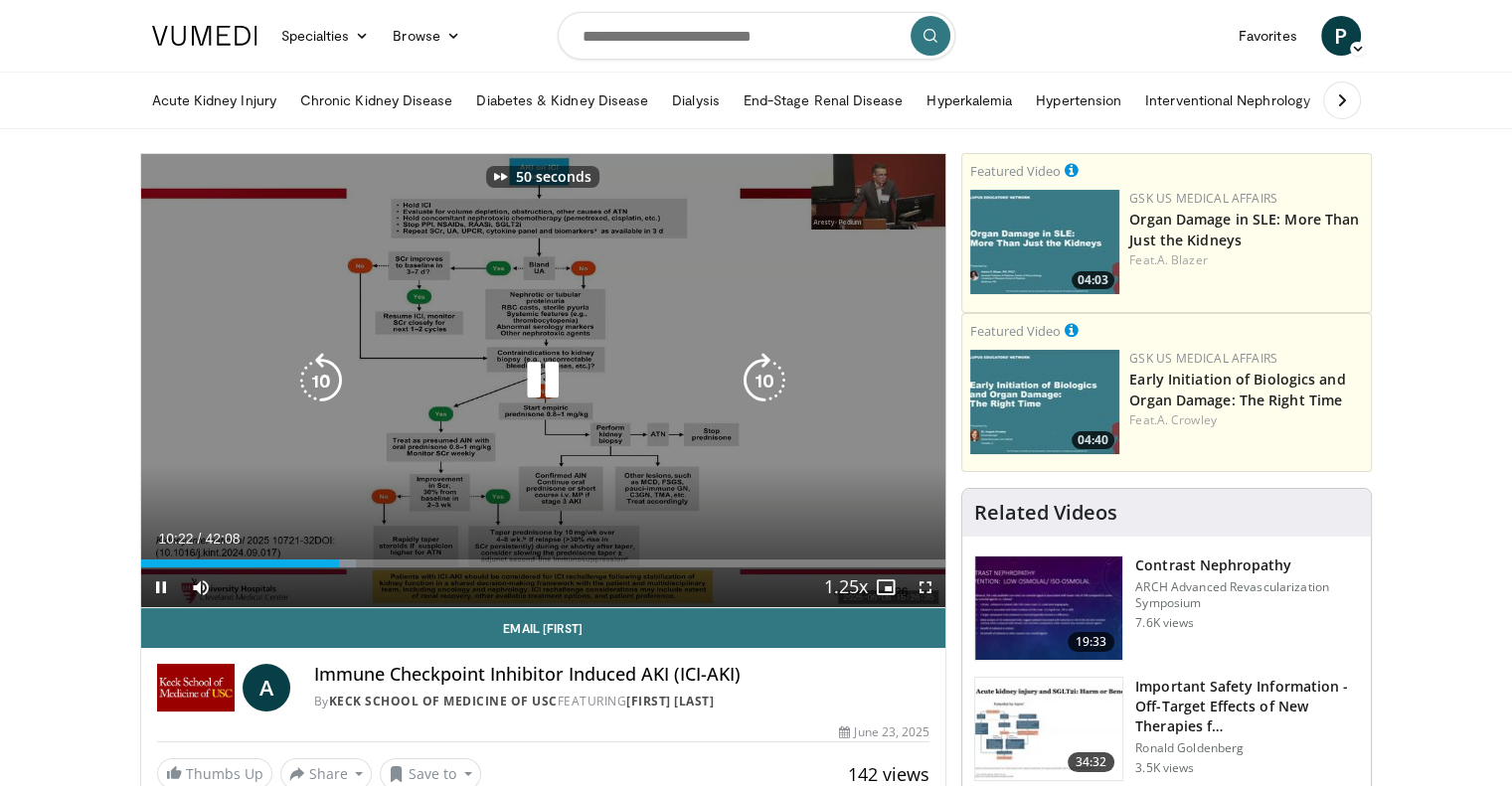 click at bounding box center (764, 381) 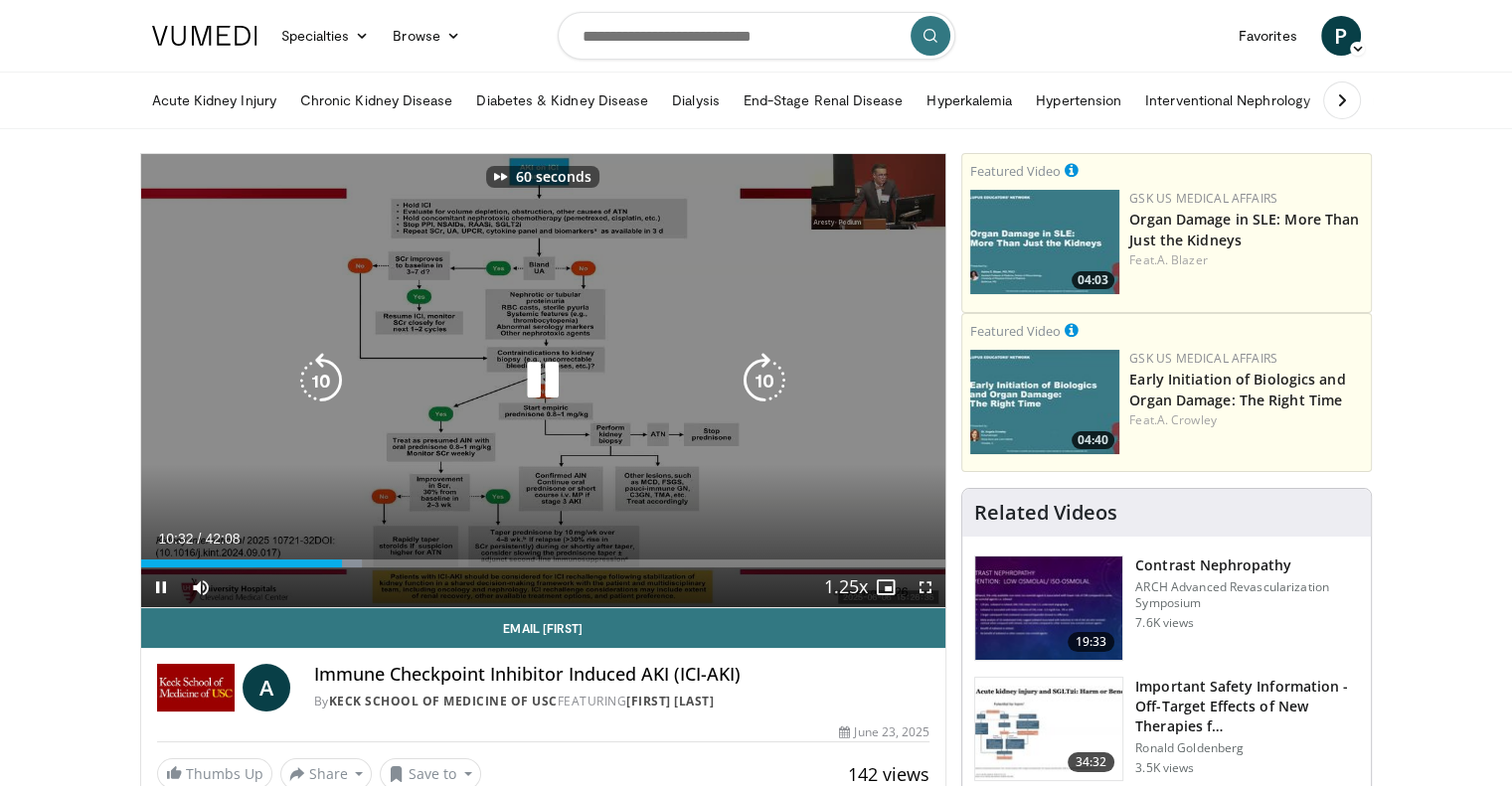 click at bounding box center [764, 381] 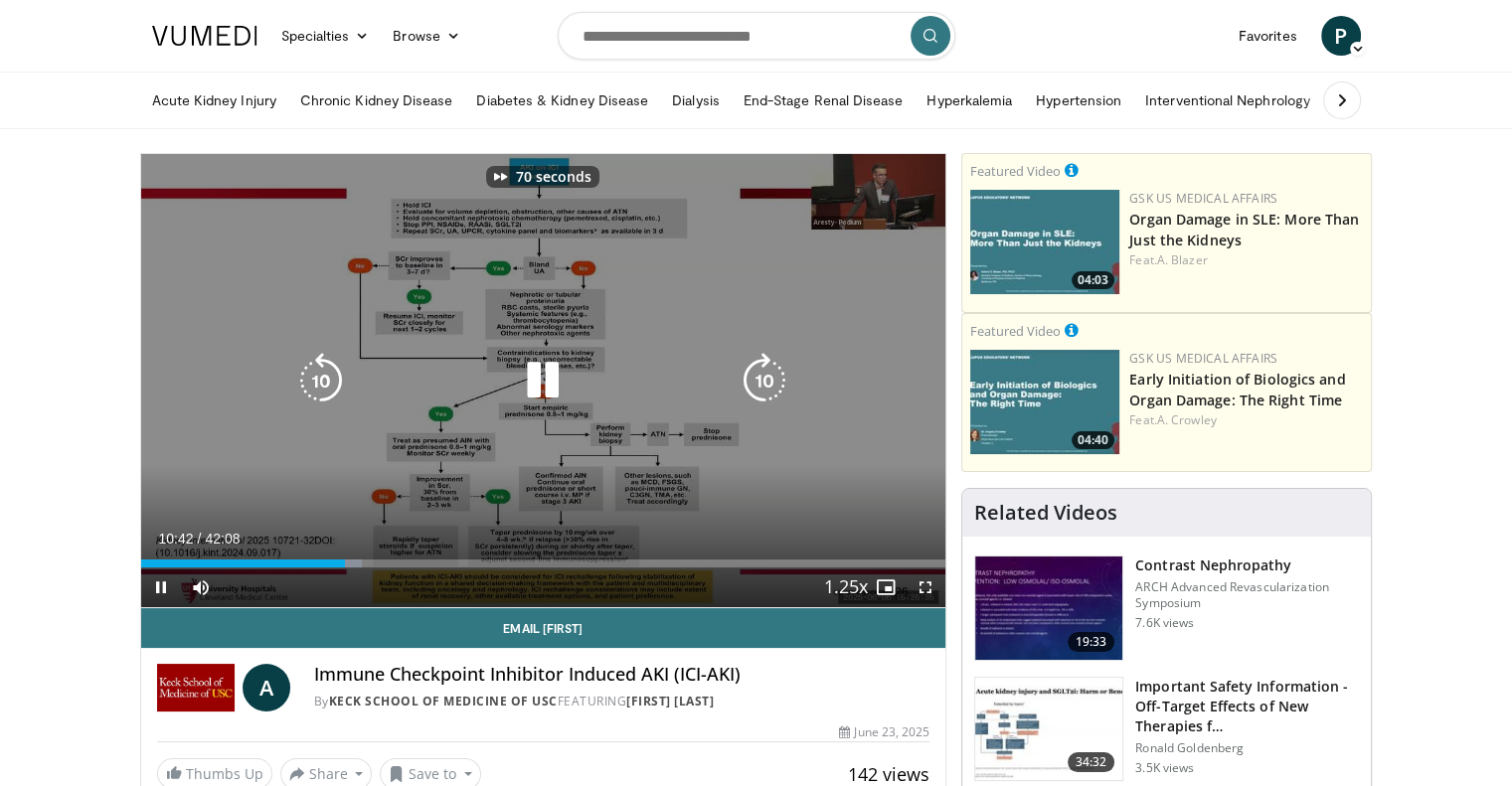 click at bounding box center (764, 381) 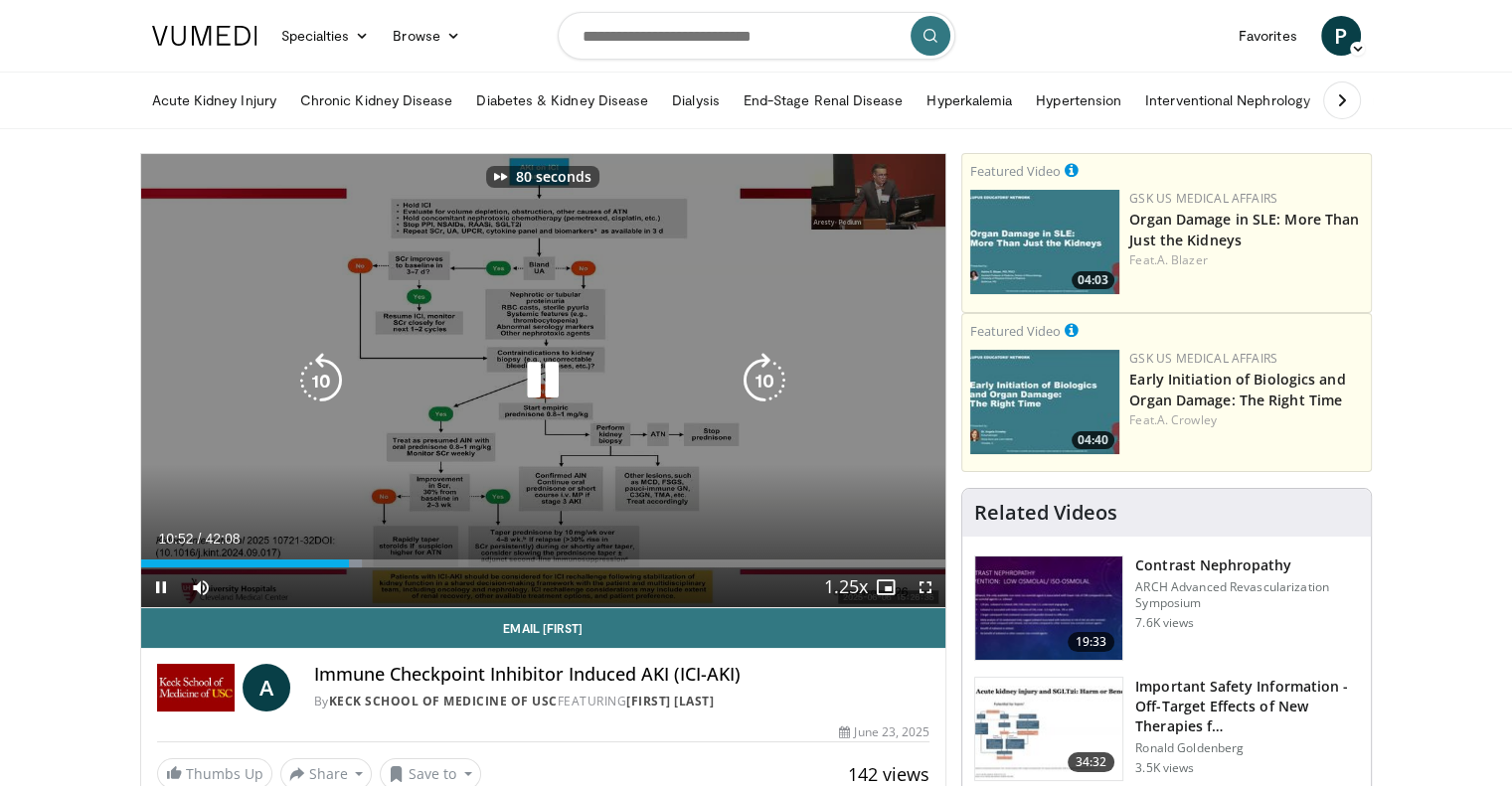 click at bounding box center [764, 381] 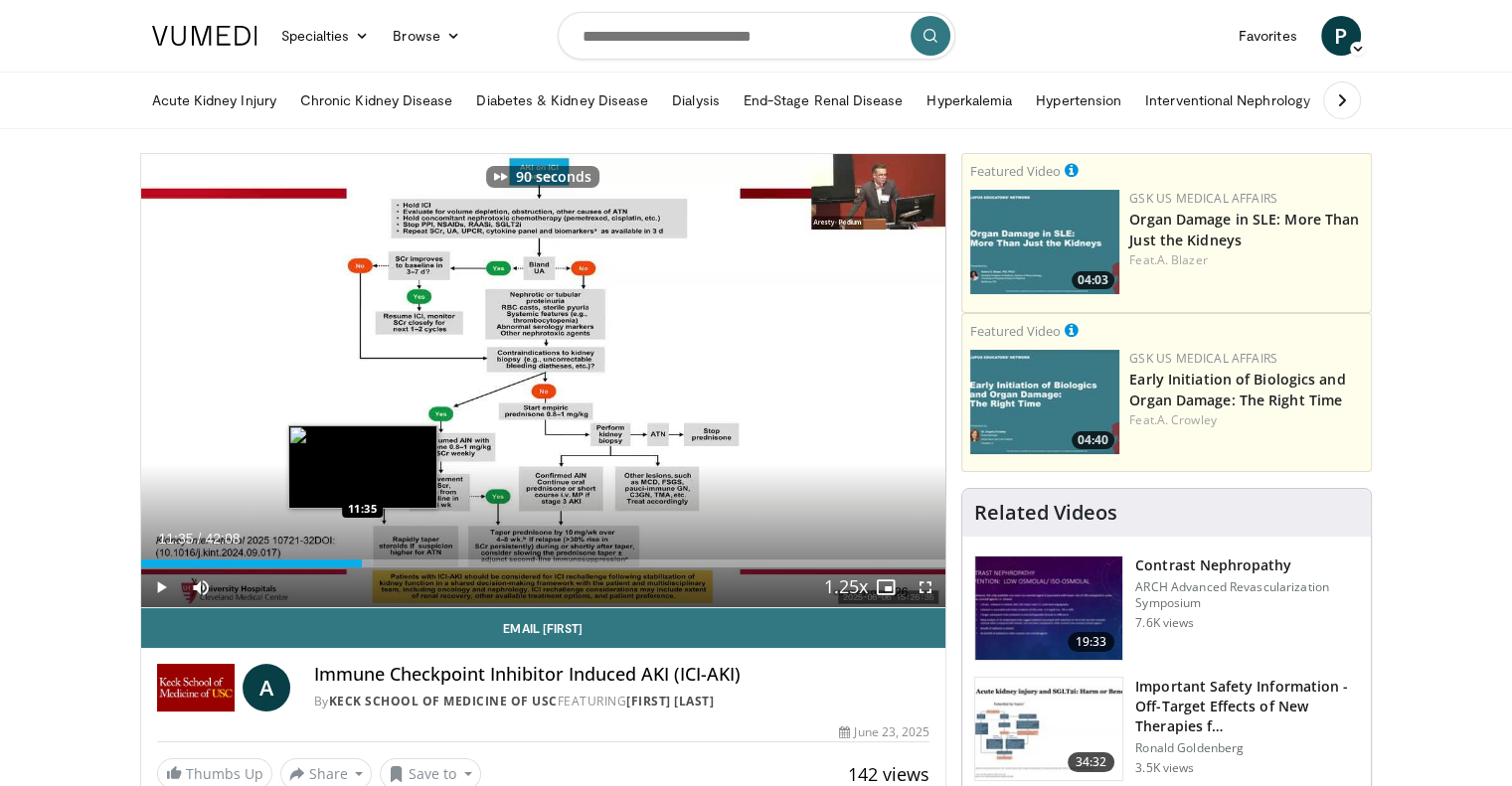 click at bounding box center (357, 563) 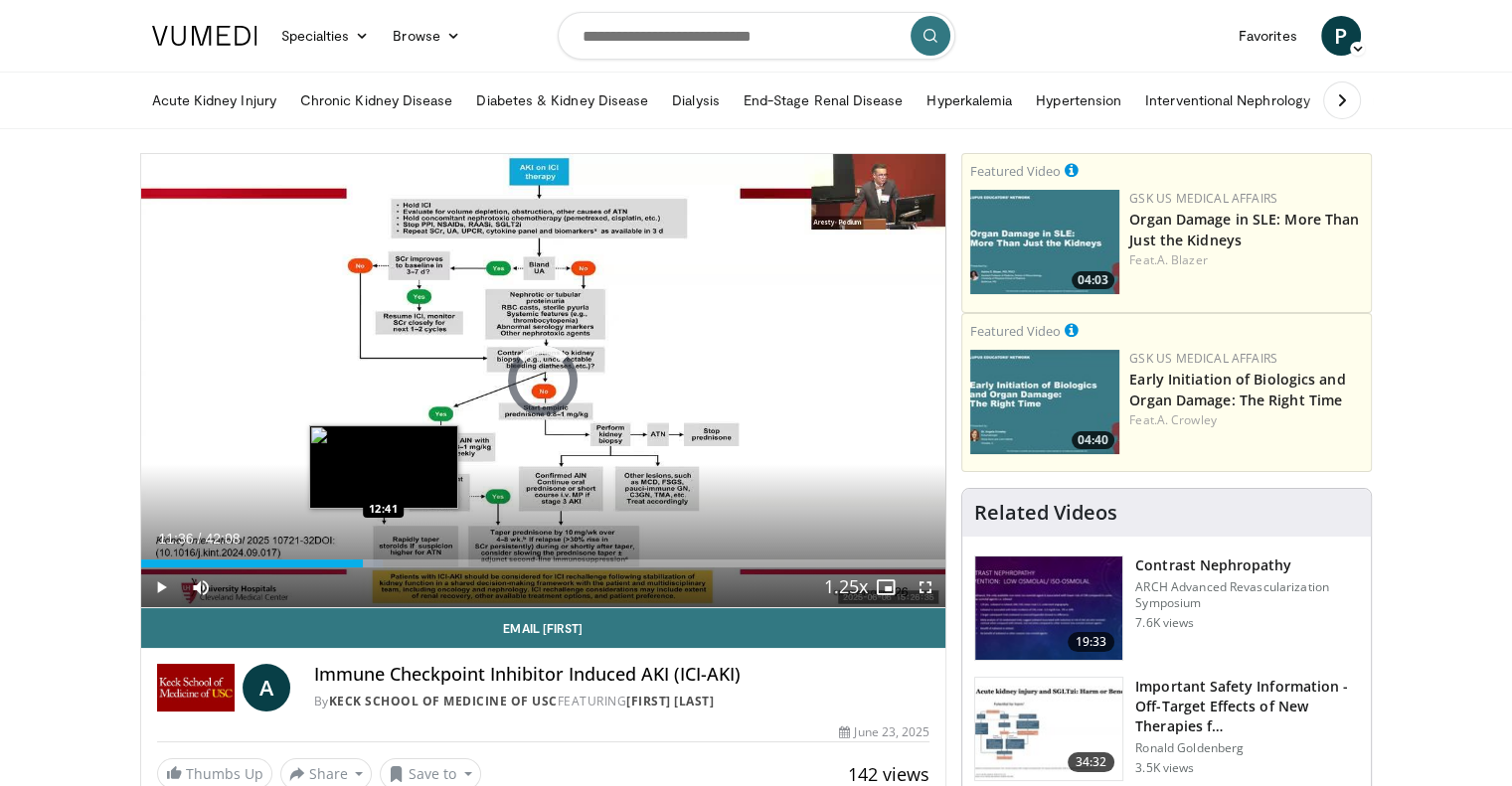 click on "Loaded :  30.06% 11:36 12:41" at bounding box center (544, 563) 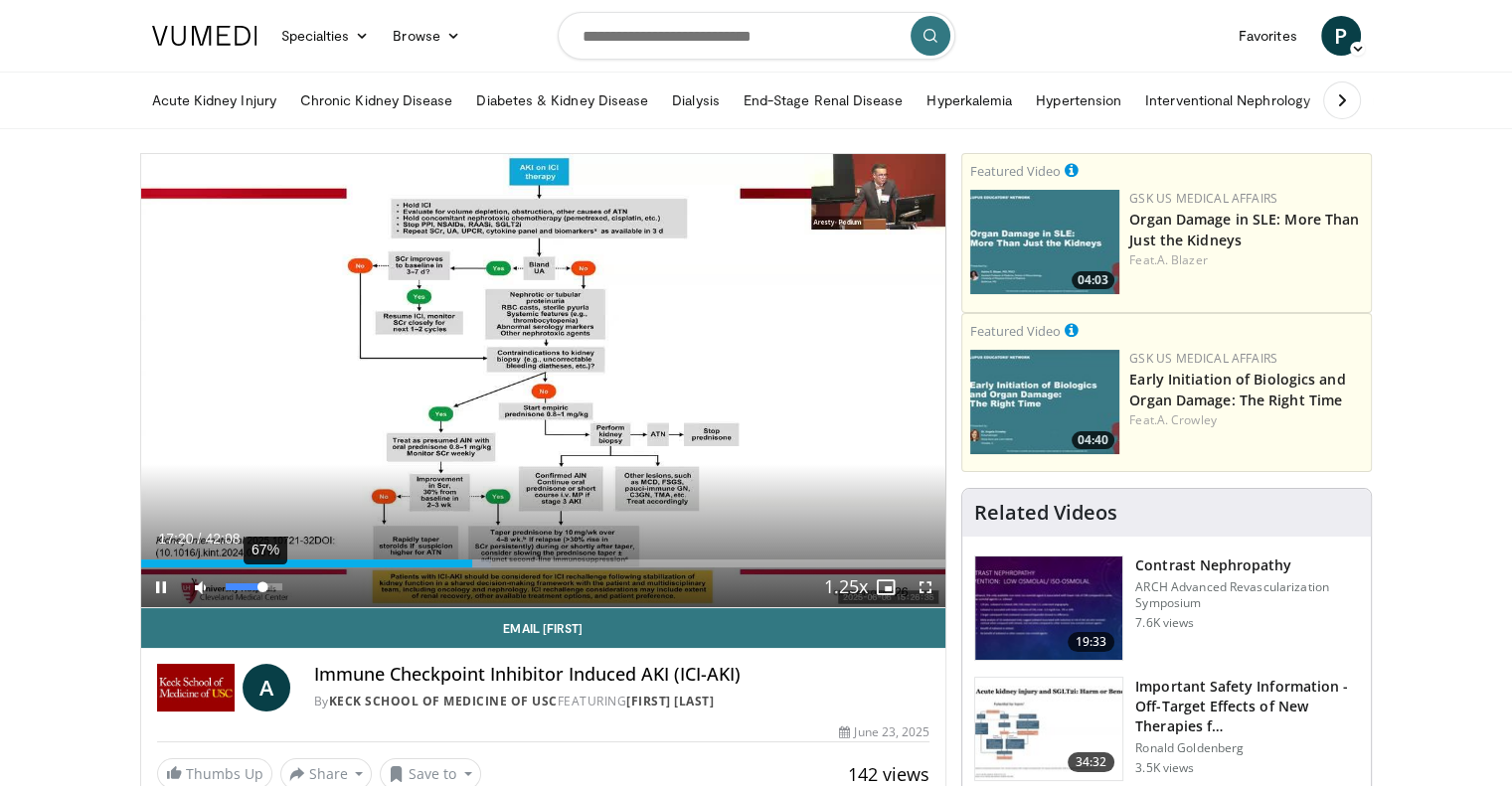 click on "67%" at bounding box center [253, 586] 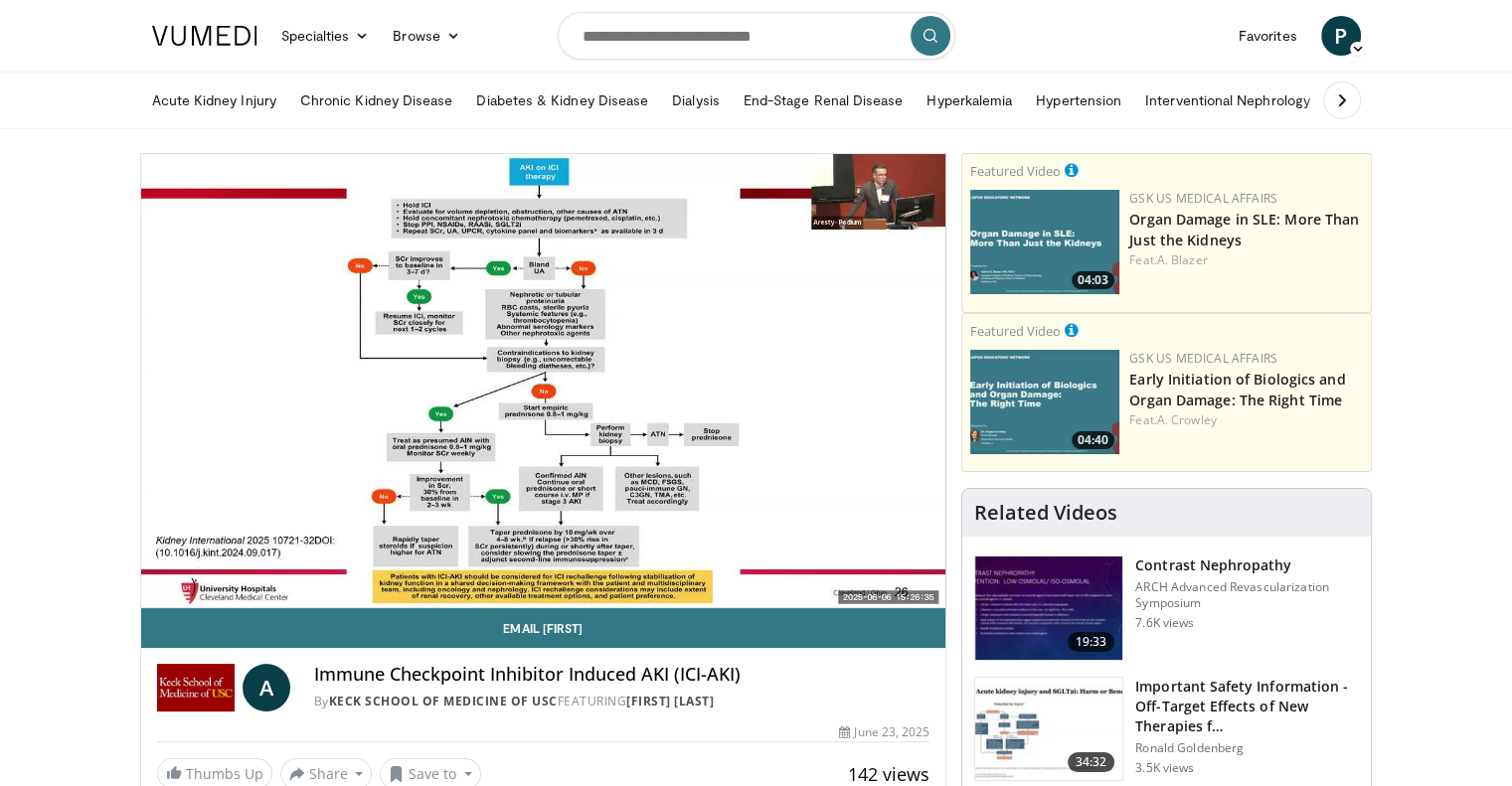 click on "90 seconds
Tap to unmute" at bounding box center [544, 381] 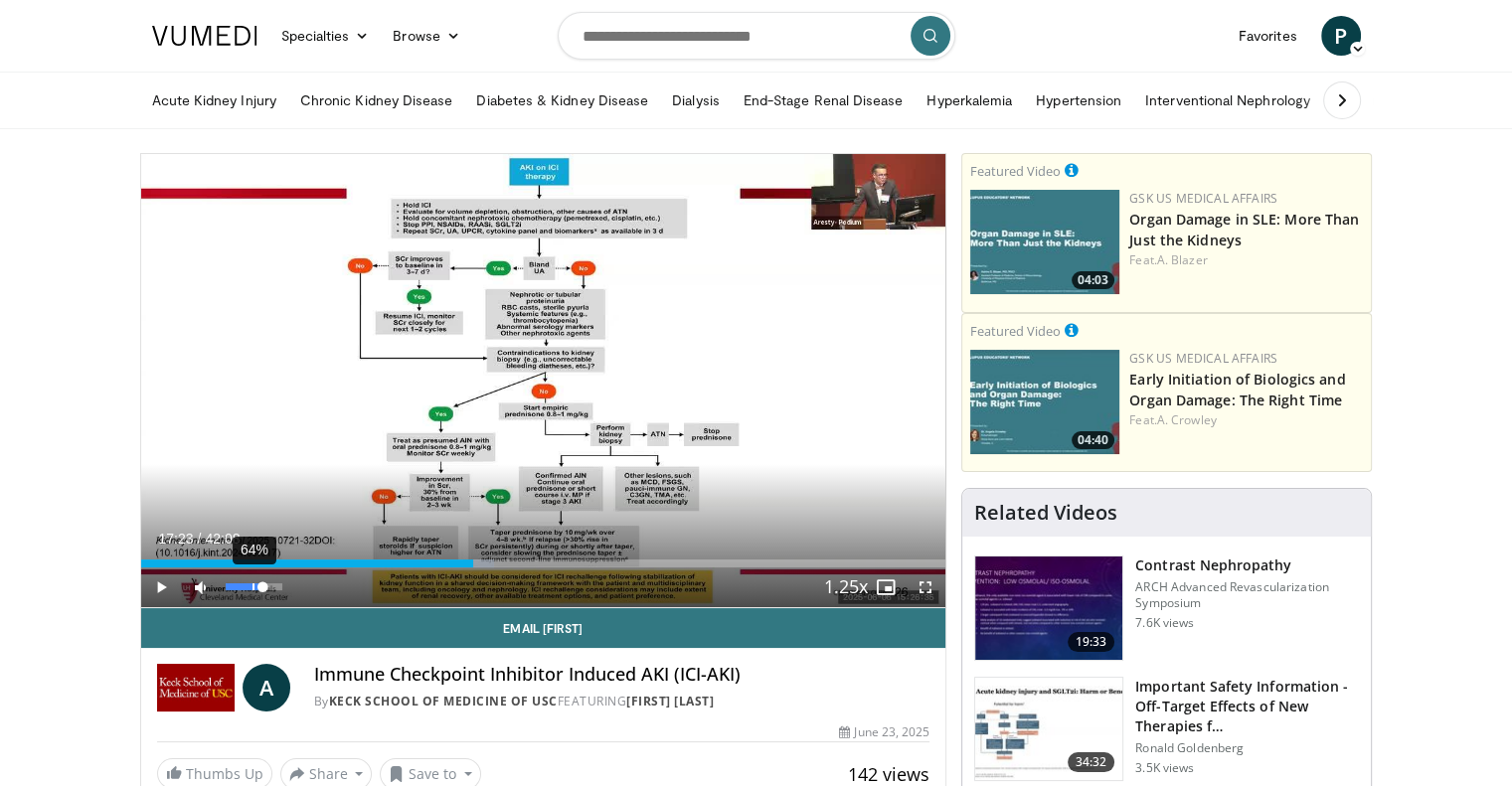 click on "64%" at bounding box center [253, 586] 